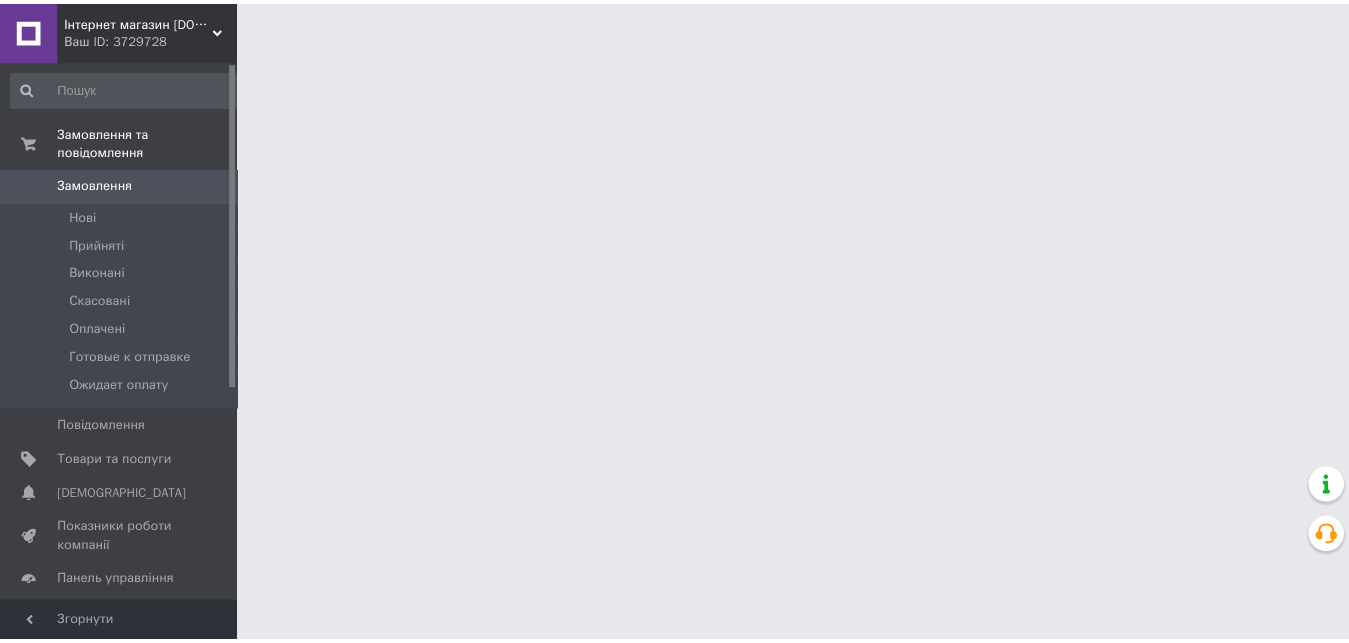 scroll, scrollTop: 0, scrollLeft: 0, axis: both 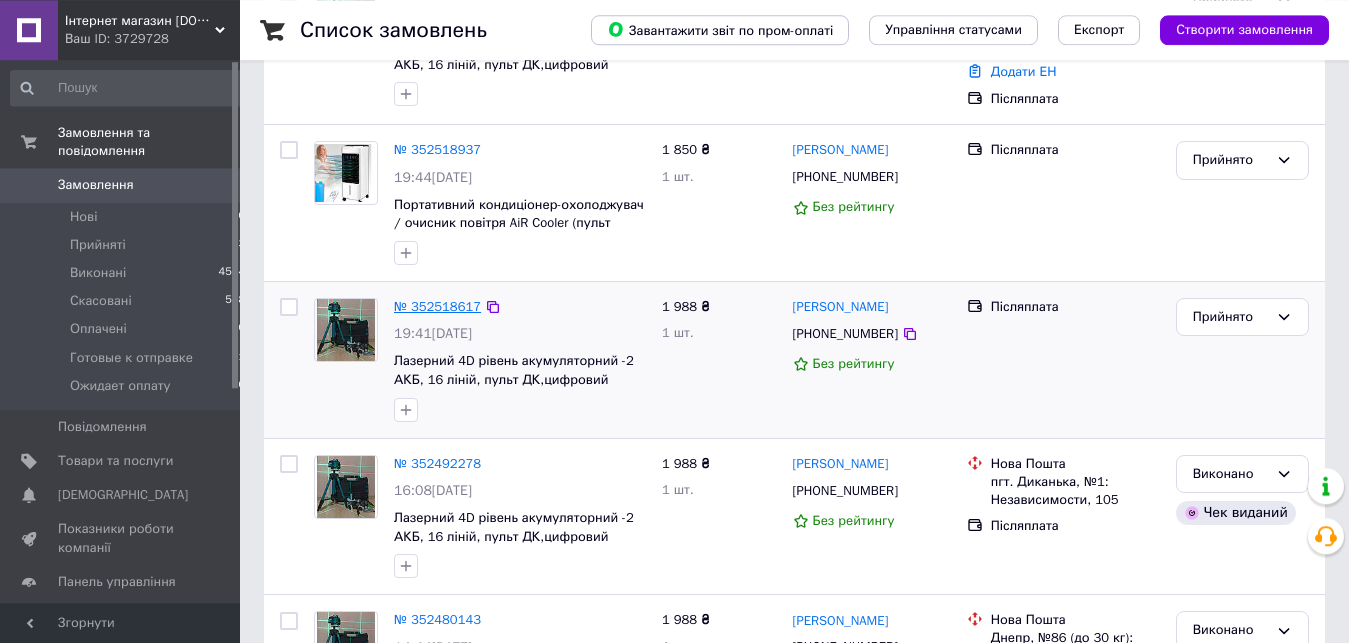 click on "№ 352518617" at bounding box center (437, 306) 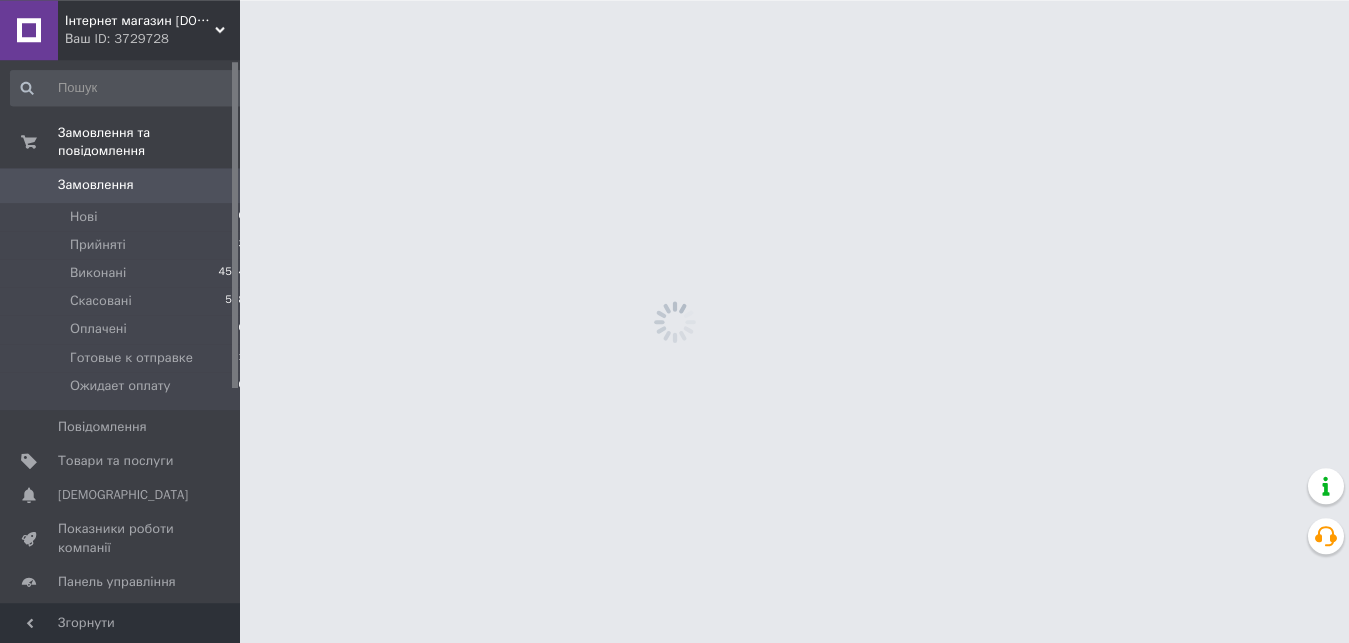 scroll, scrollTop: 0, scrollLeft: 0, axis: both 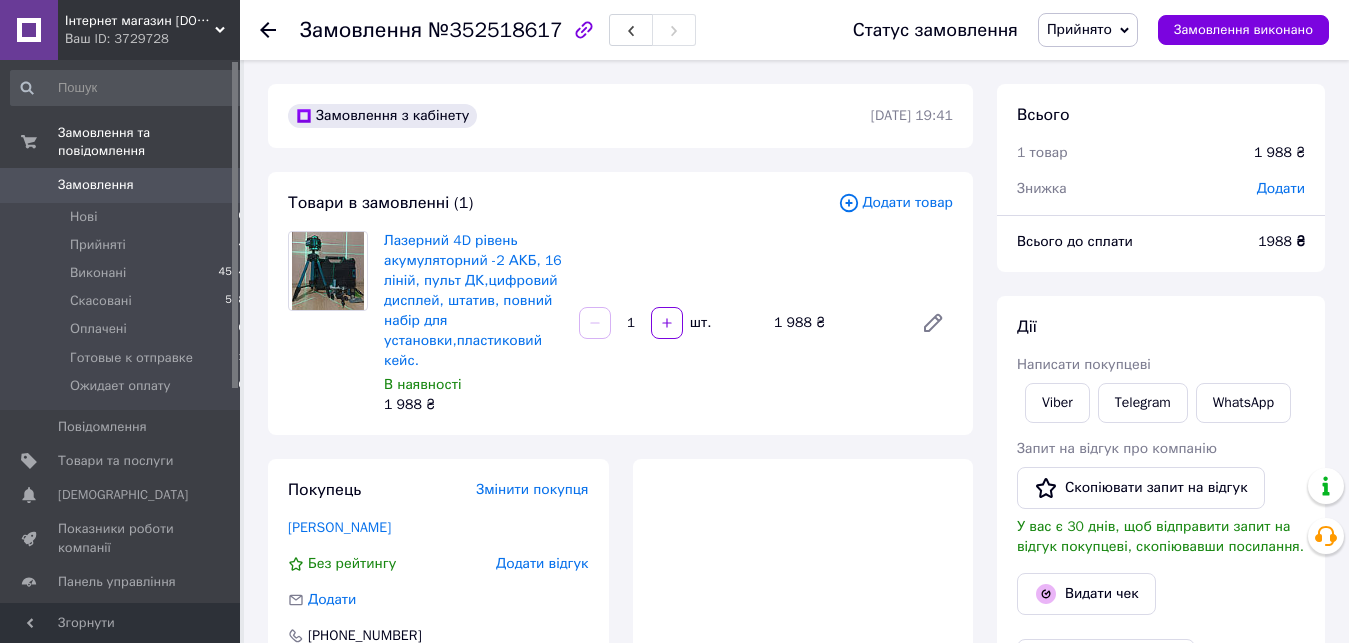 click 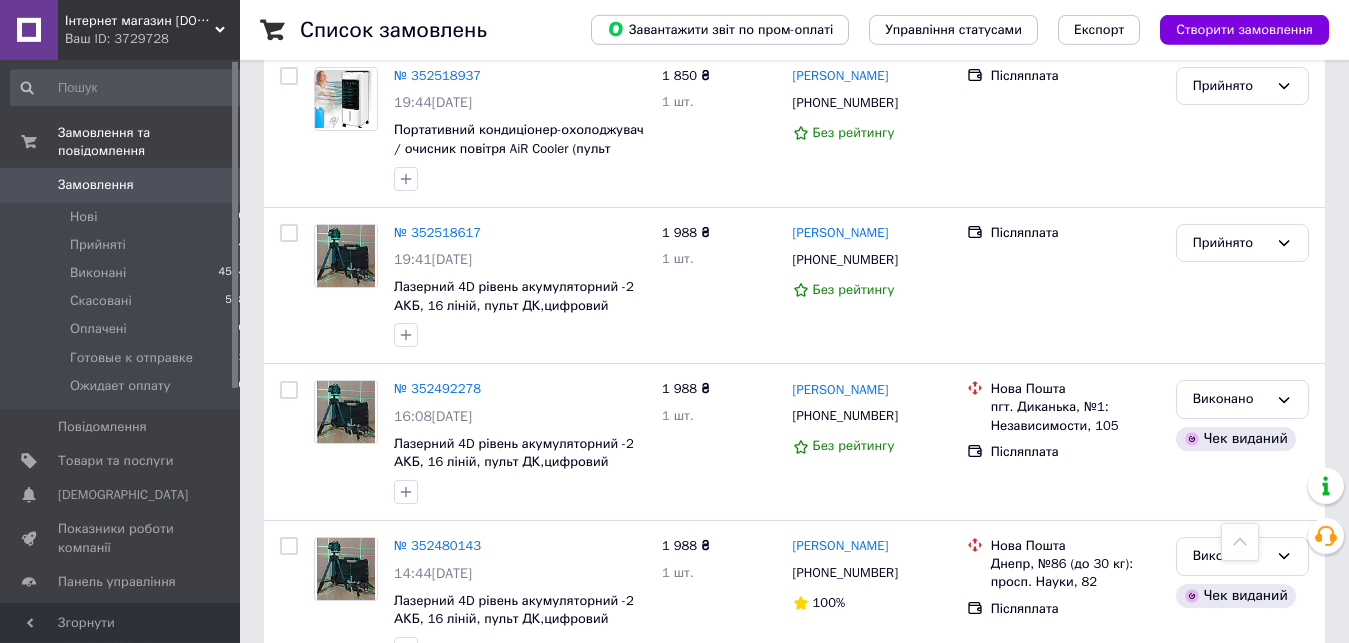 scroll, scrollTop: 486, scrollLeft: 0, axis: vertical 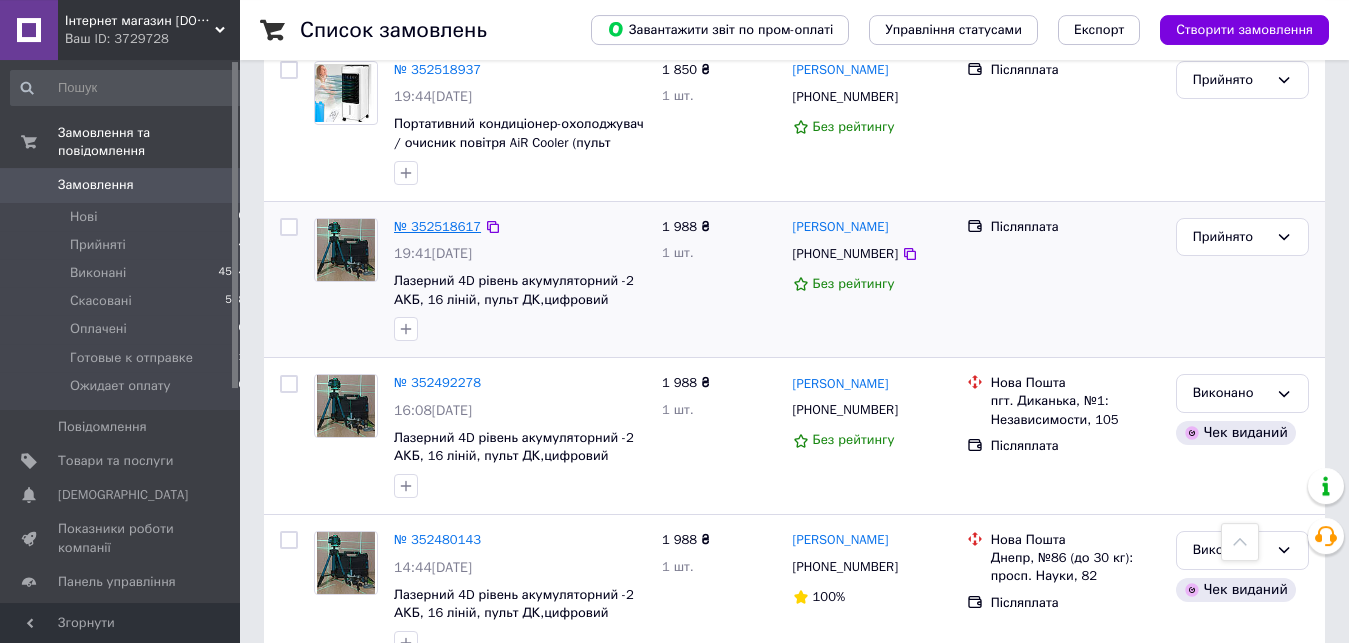click on "№ 352518617" at bounding box center (437, 226) 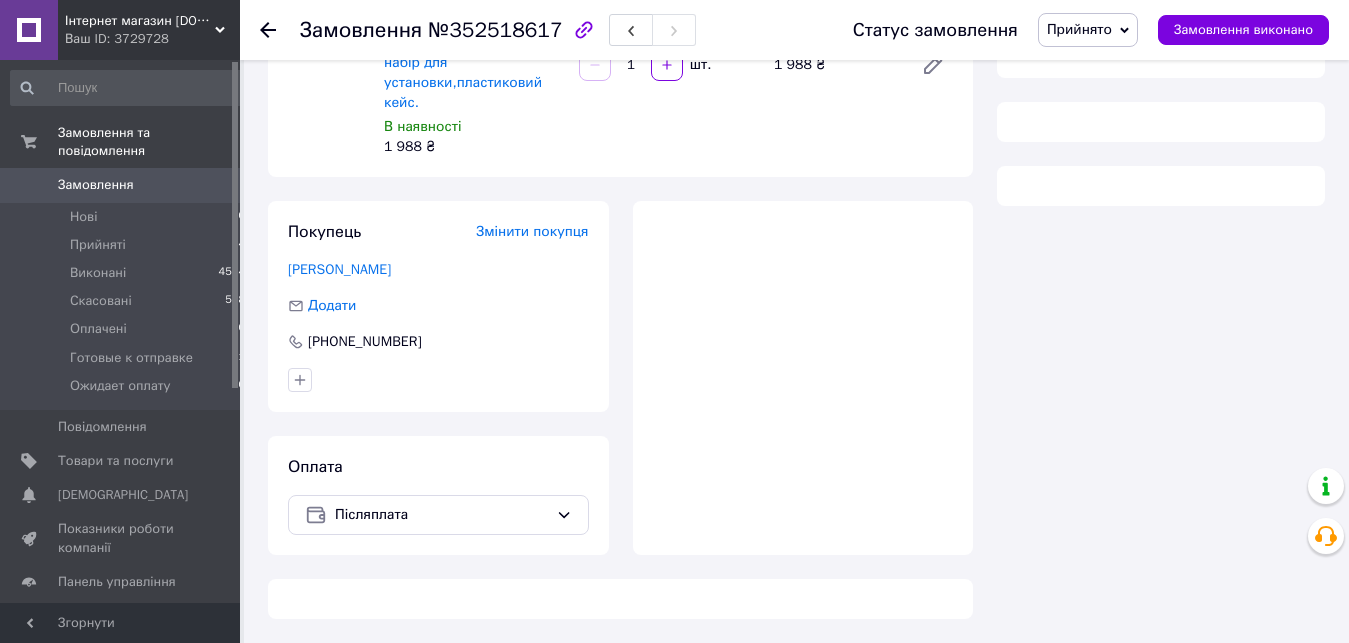 scroll, scrollTop: 258, scrollLeft: 0, axis: vertical 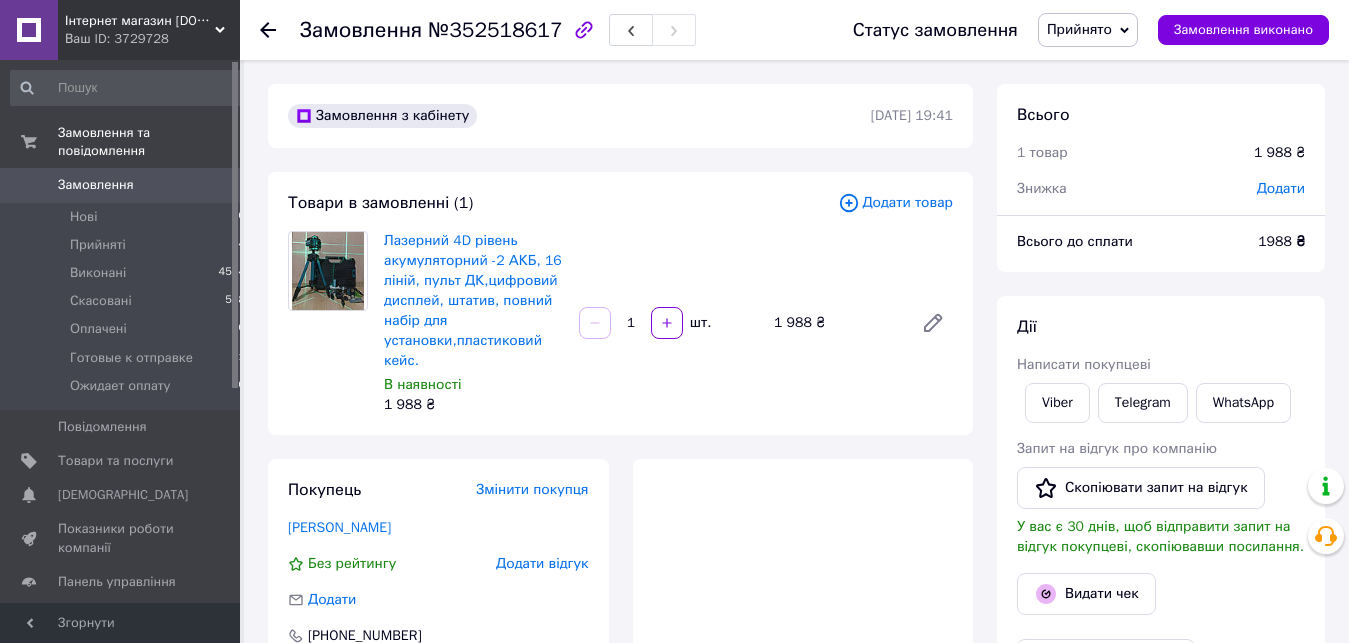 click at bounding box center (268, 30) 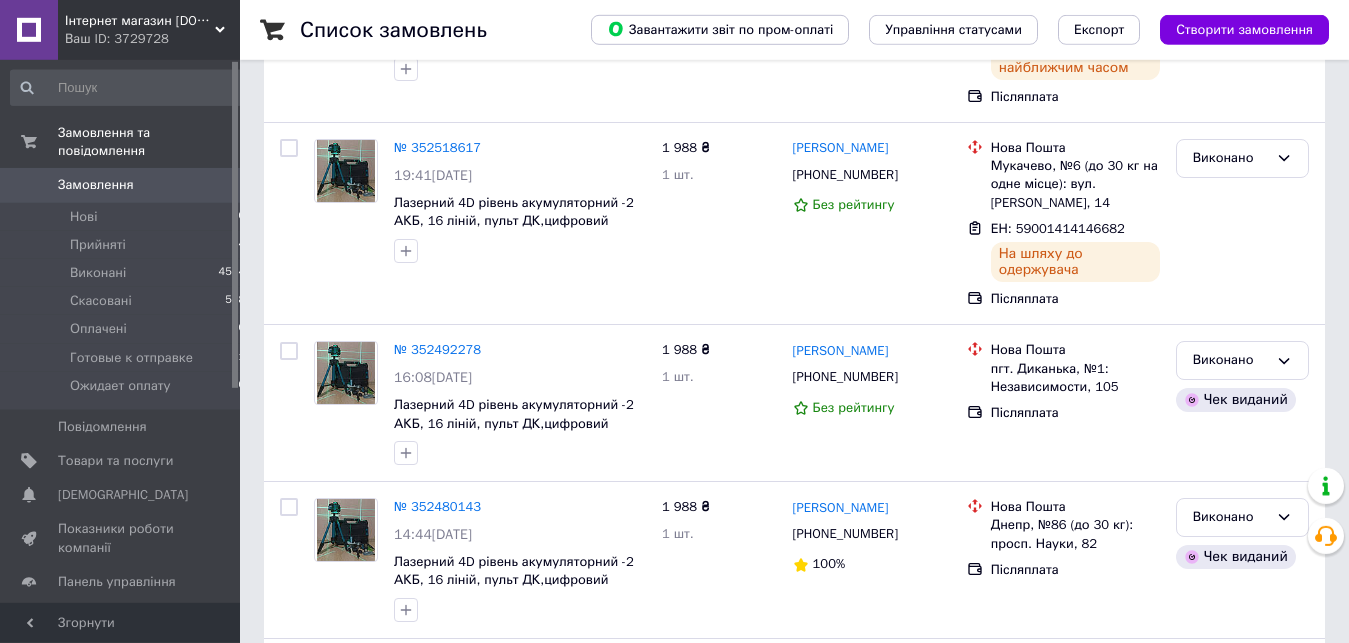 scroll, scrollTop: 608, scrollLeft: 0, axis: vertical 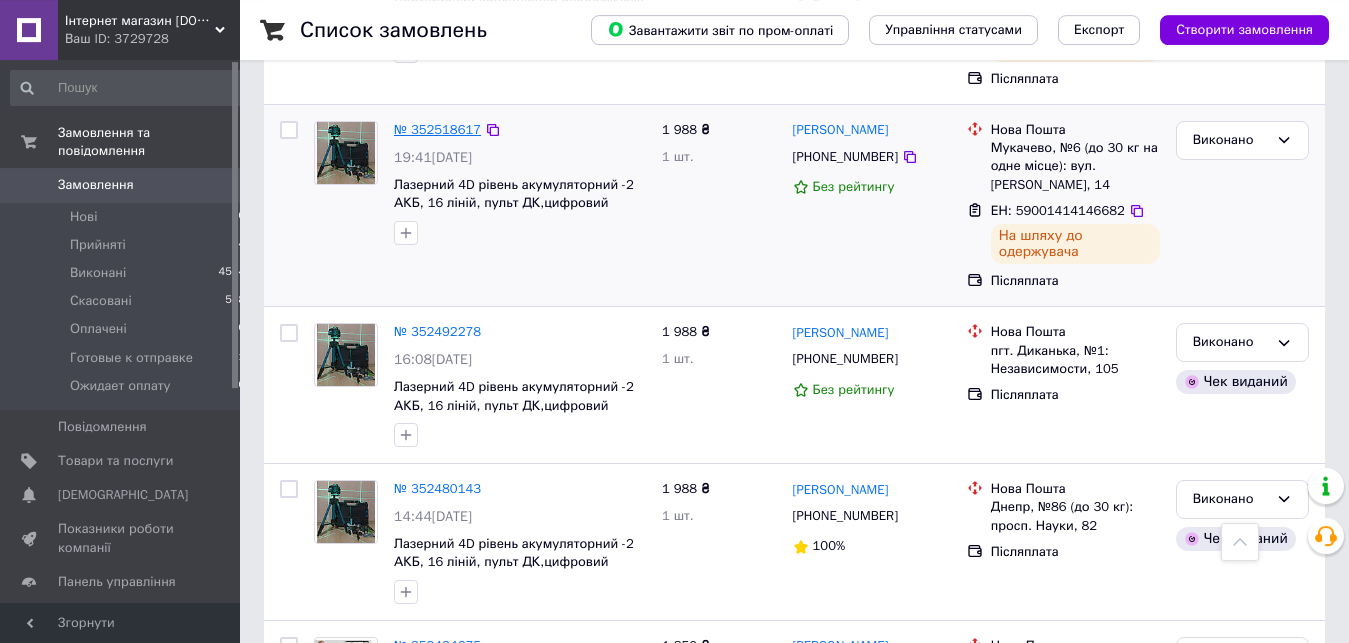 click on "№ 352518617" at bounding box center (437, 129) 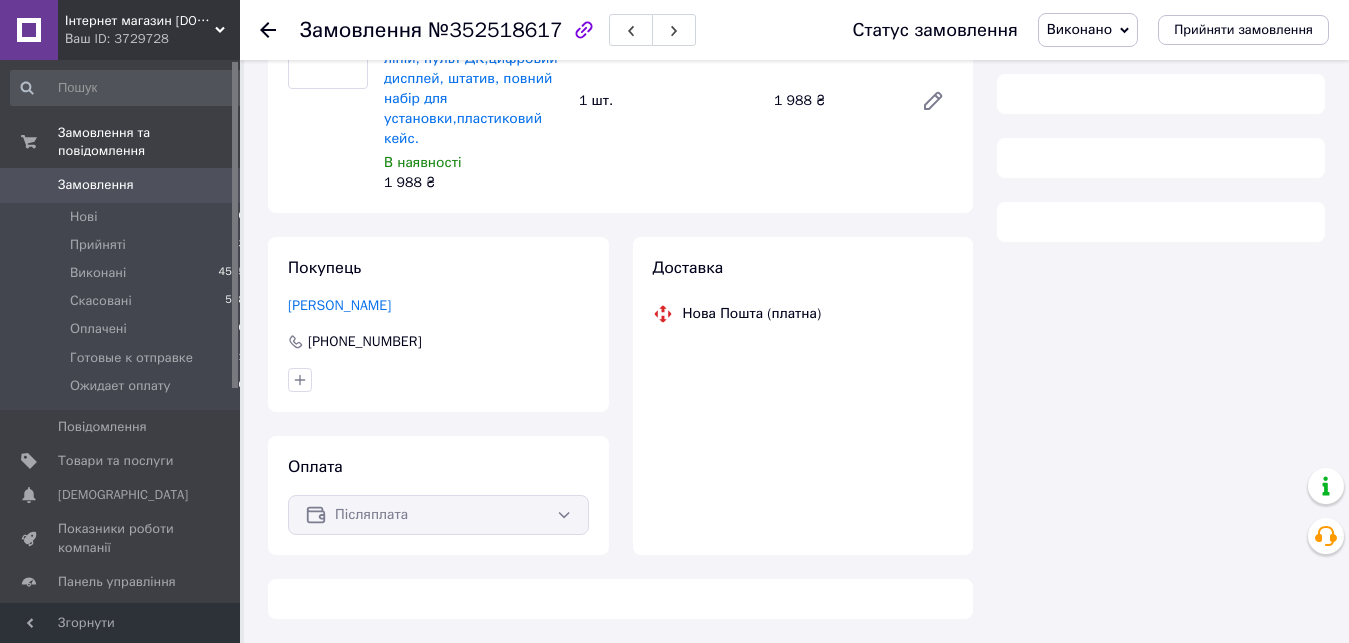 scroll, scrollTop: 222, scrollLeft: 0, axis: vertical 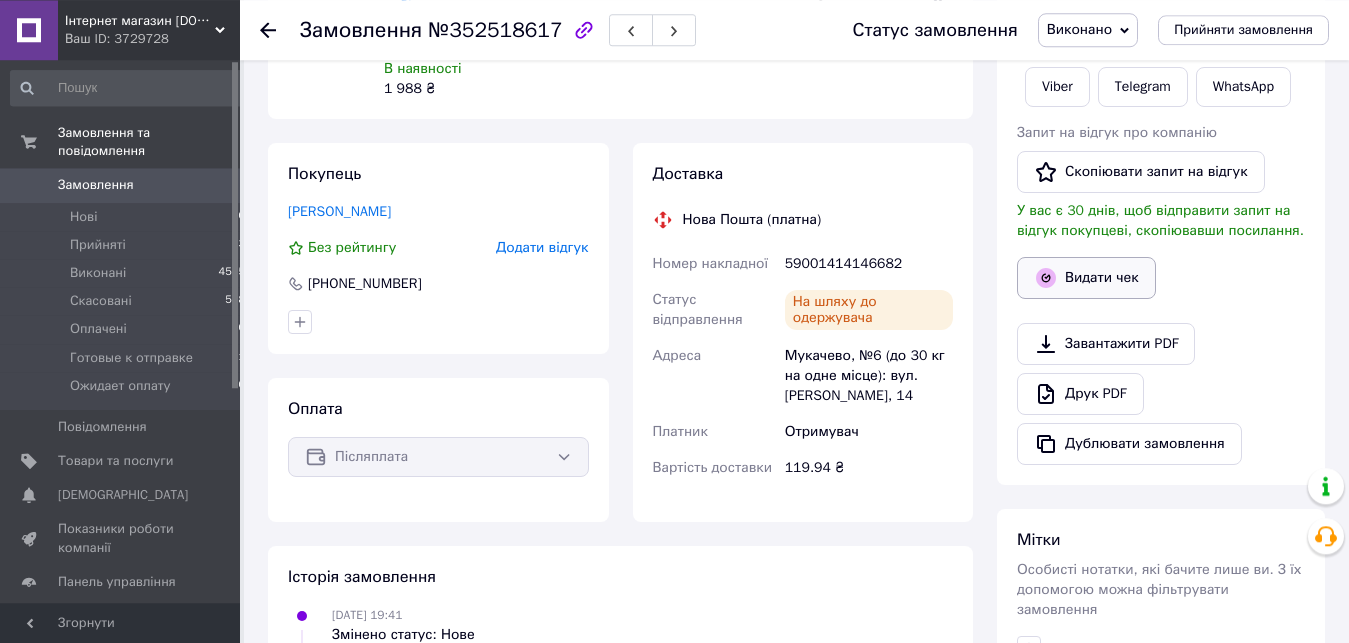 click on "Видати чек" at bounding box center (1086, 278) 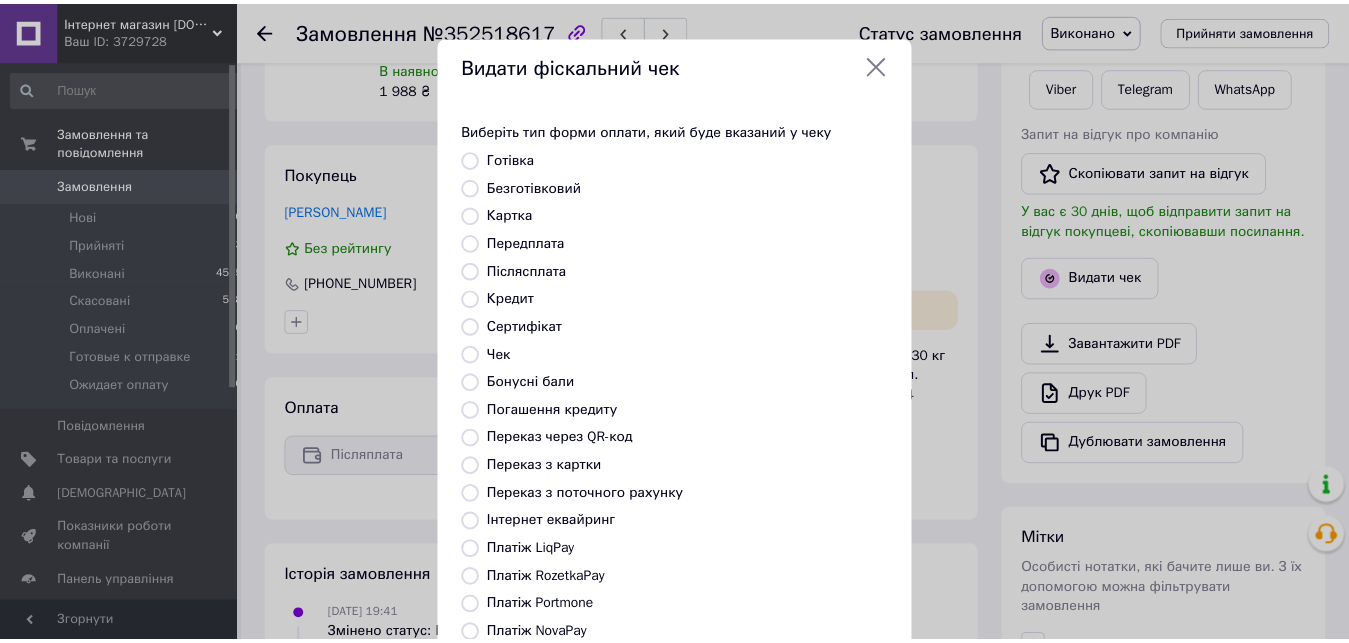 scroll, scrollTop: 216, scrollLeft: 0, axis: vertical 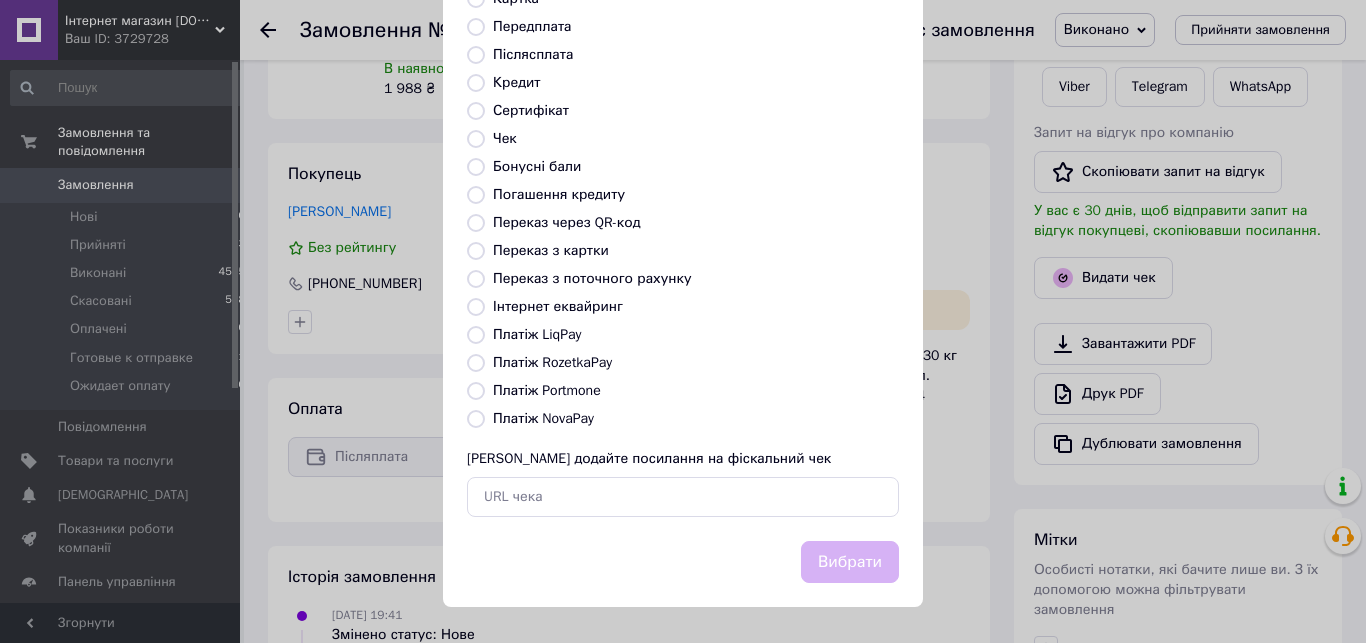 click on "Платіж NovaPay" at bounding box center (476, 419) 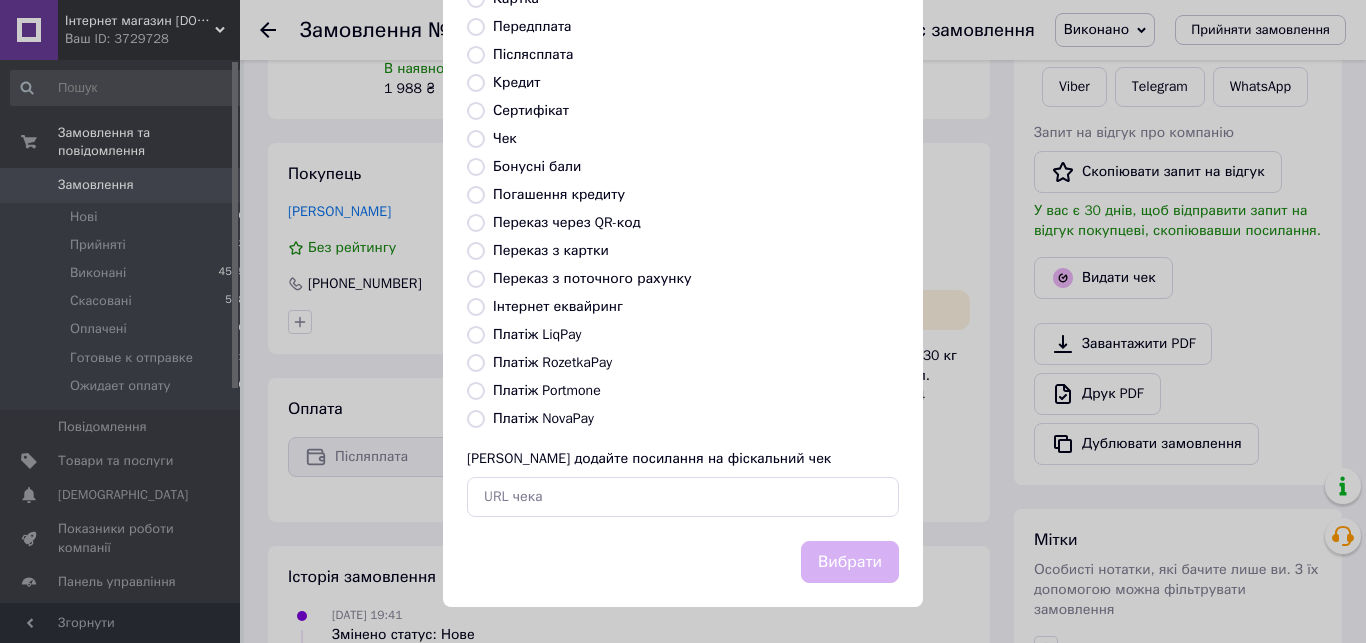radio on "true" 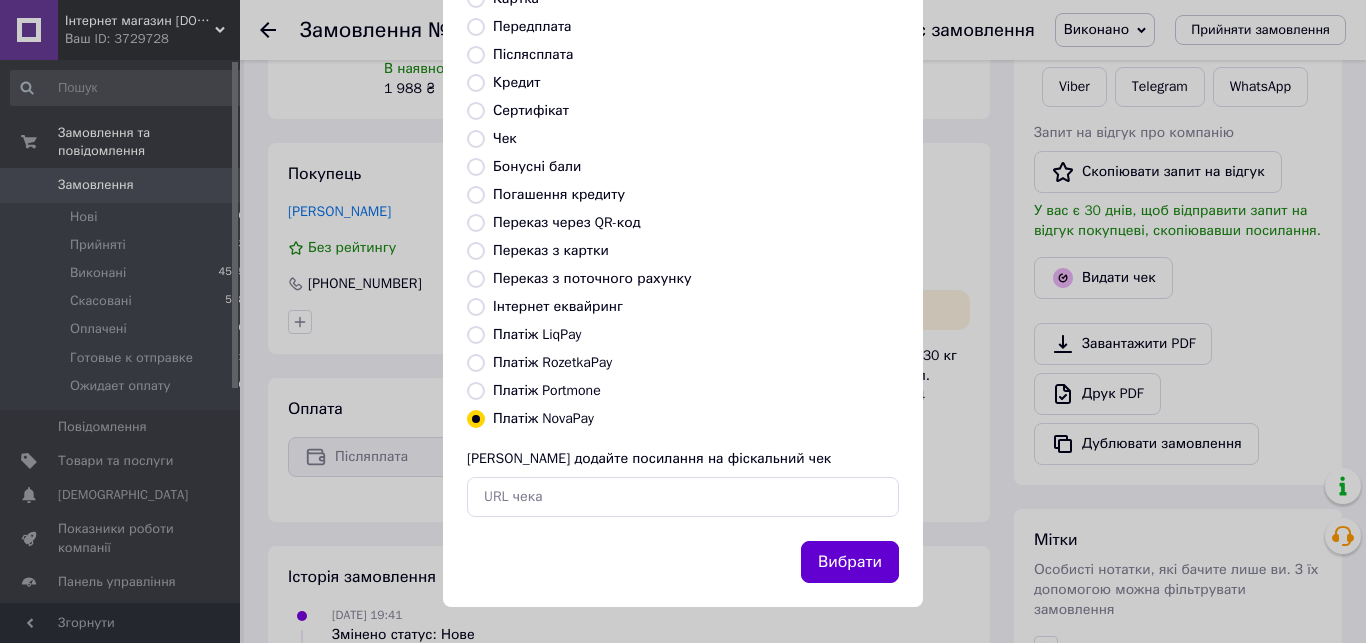 click on "Вибрати" at bounding box center [850, 562] 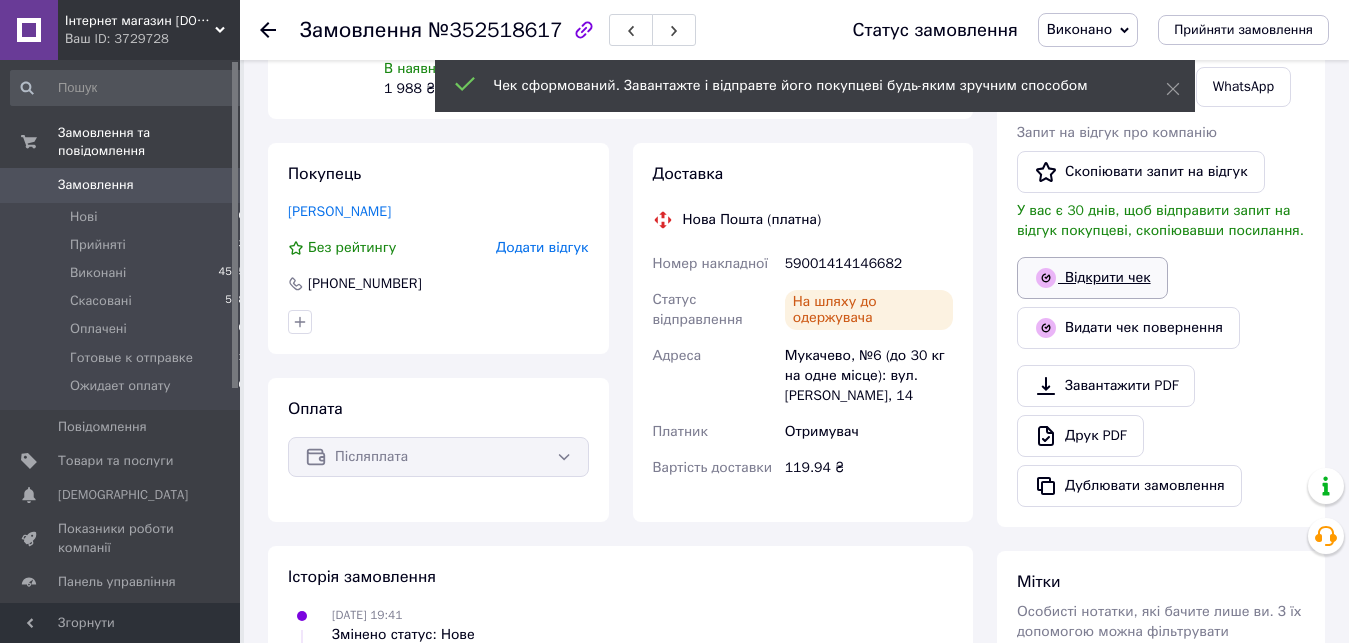 click on "Відкрити чек" at bounding box center [1092, 278] 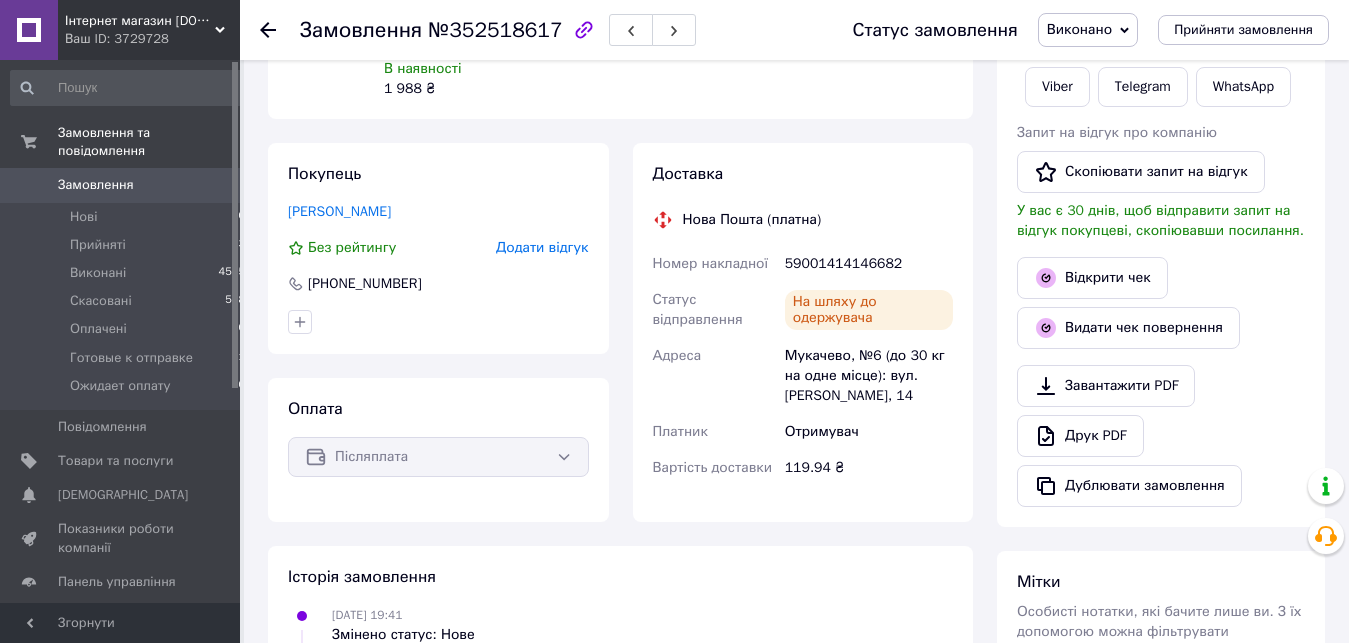 click 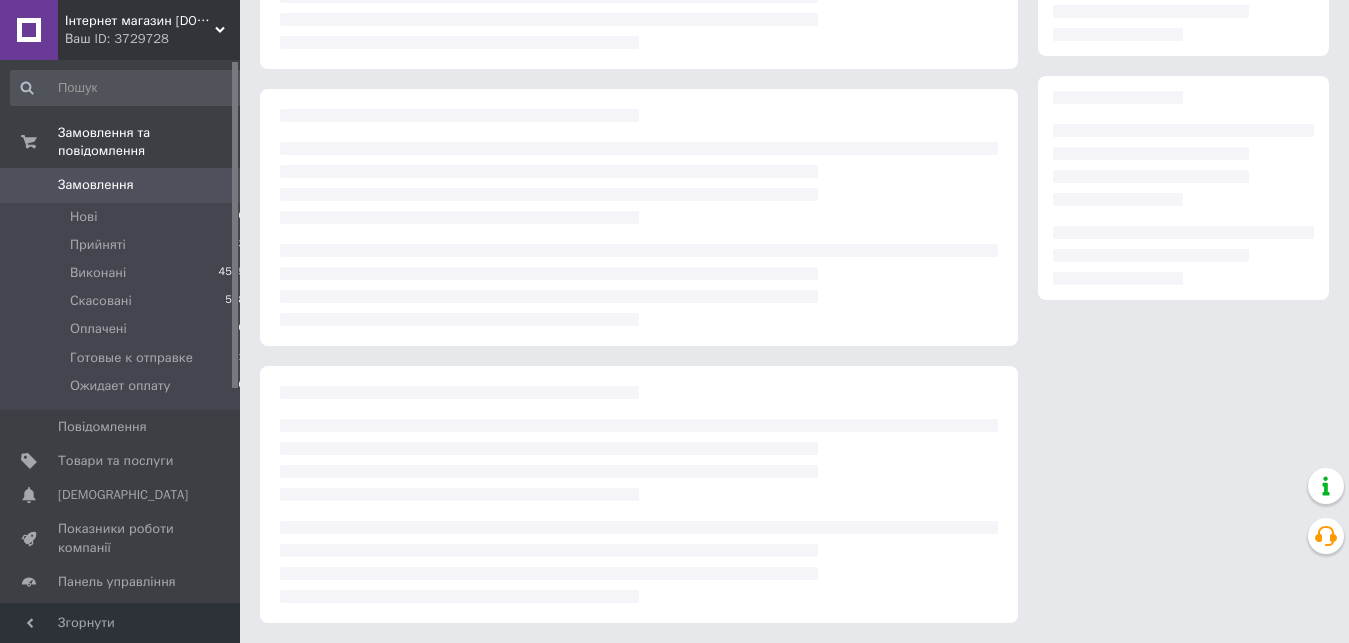 scroll, scrollTop: 0, scrollLeft: 0, axis: both 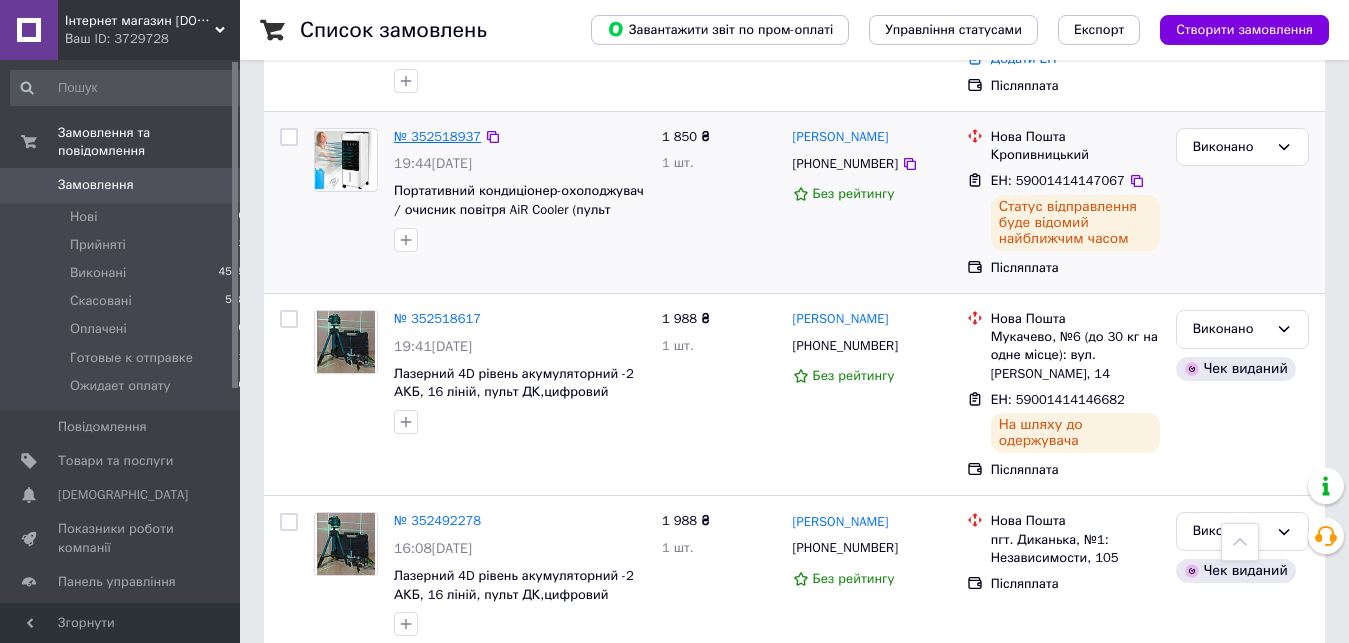 click on "№ 352518937" at bounding box center (437, 136) 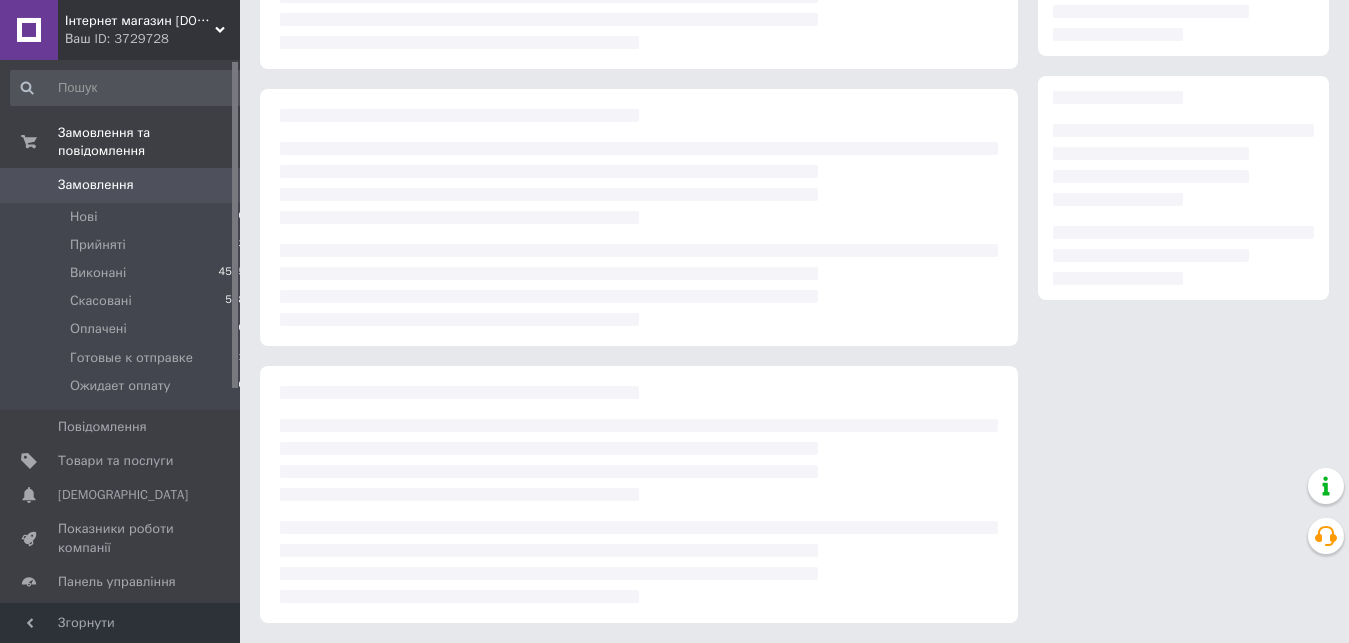 scroll, scrollTop: 271, scrollLeft: 0, axis: vertical 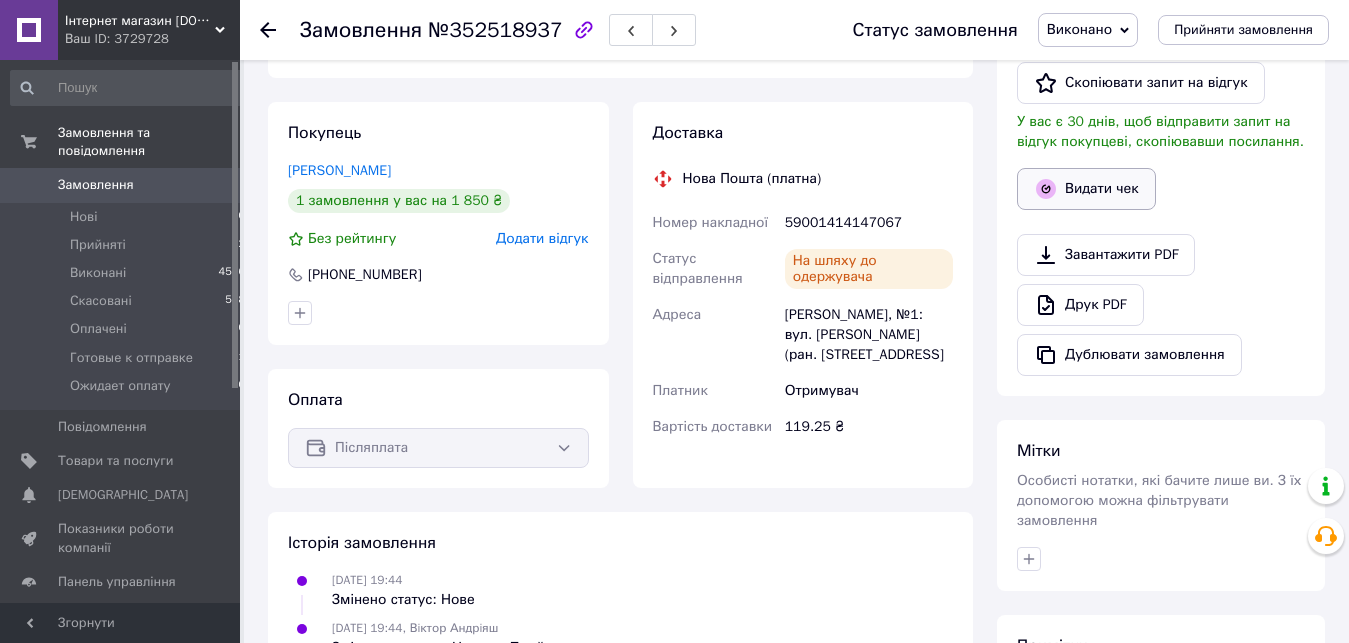 click on "Видати чек" at bounding box center (1086, 189) 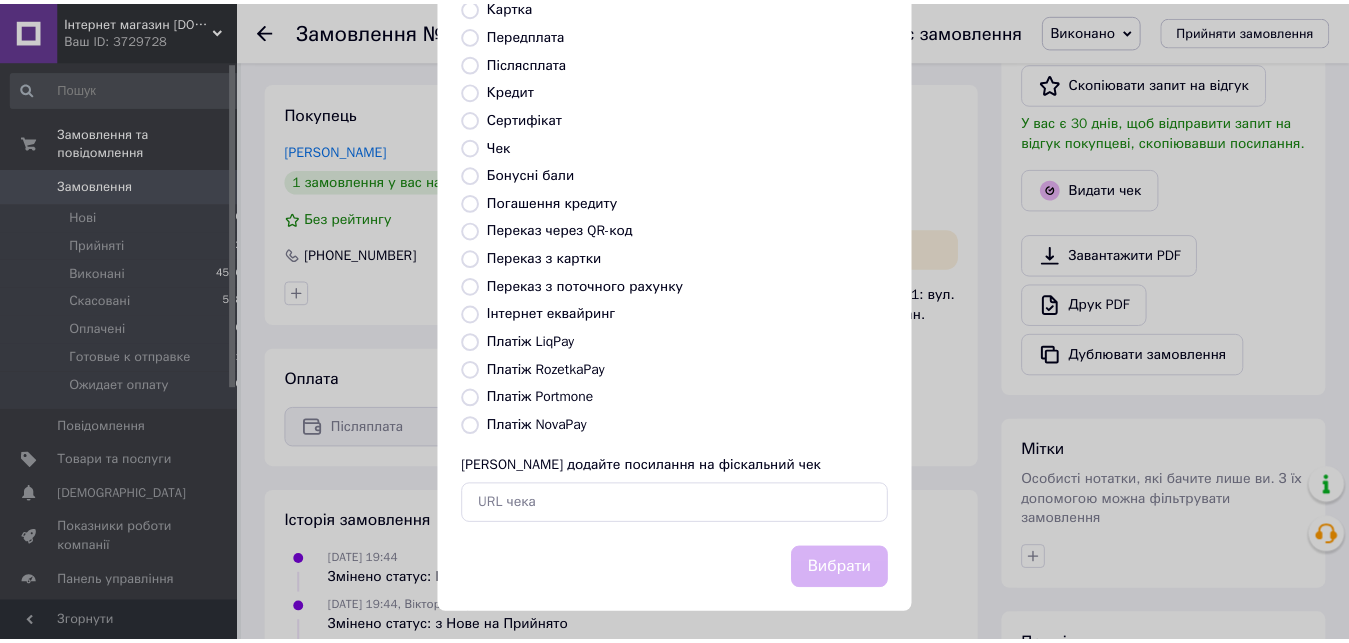 scroll, scrollTop: 216, scrollLeft: 0, axis: vertical 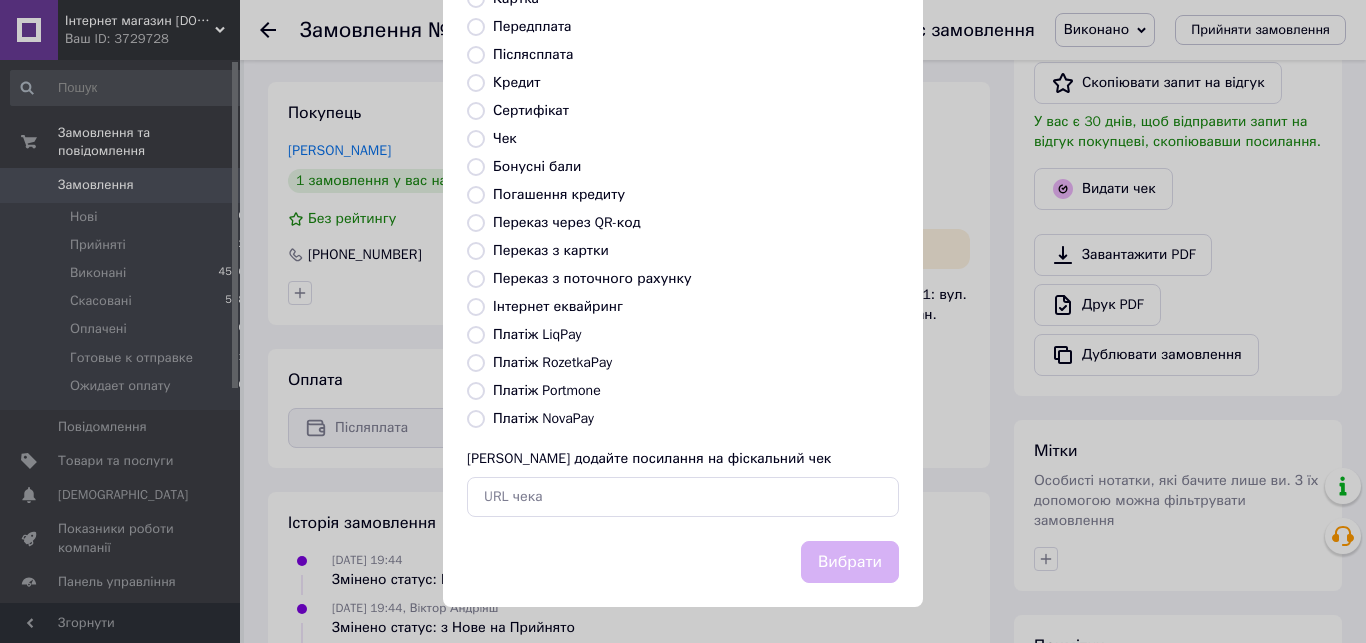 click on "Платіж NovaPay" at bounding box center [476, 419] 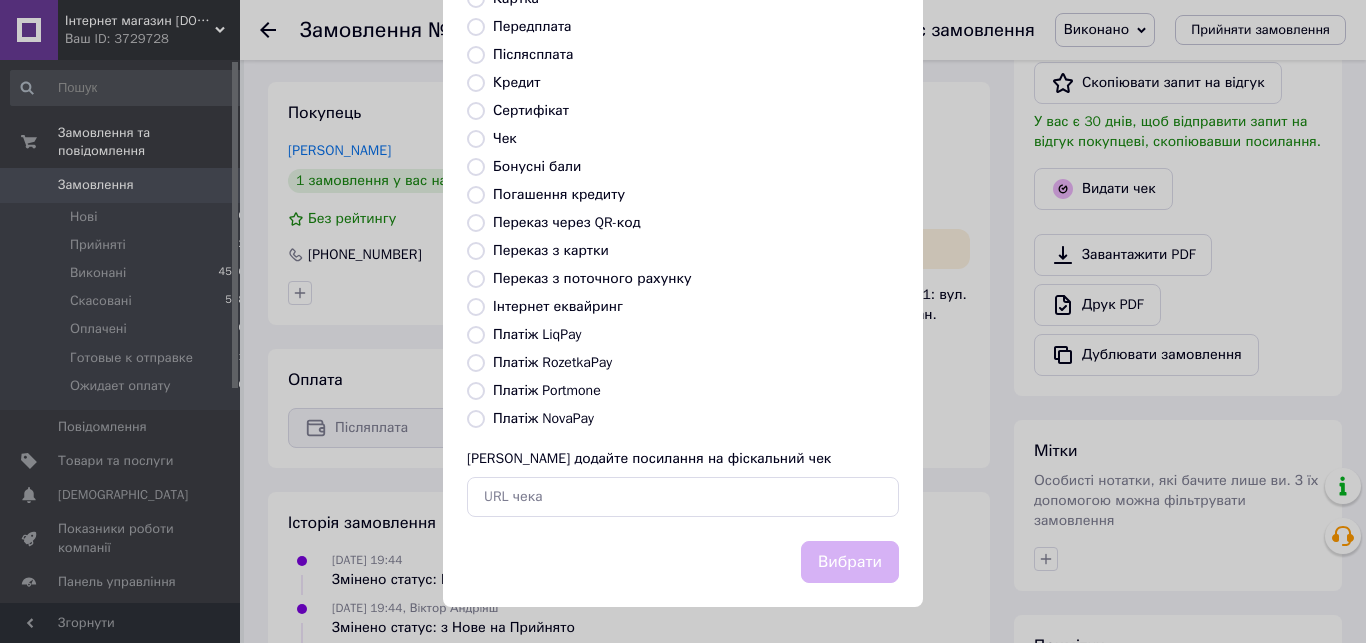 radio on "true" 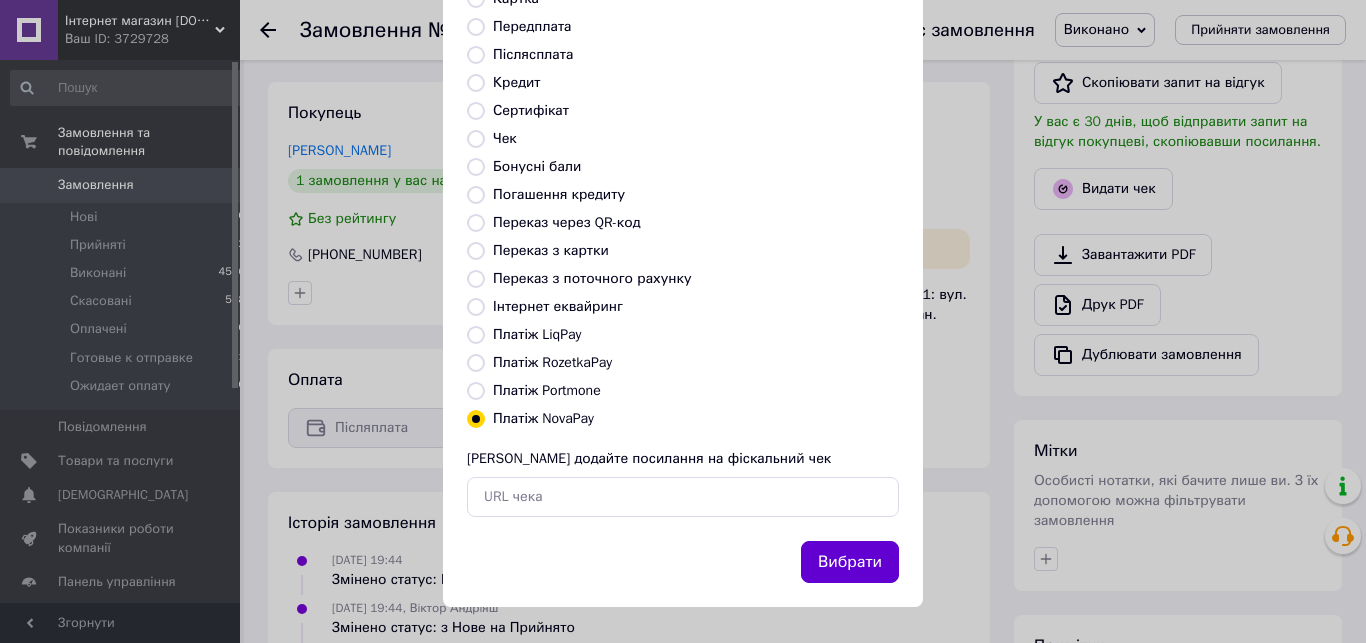 click on "Вибрати" at bounding box center [850, 562] 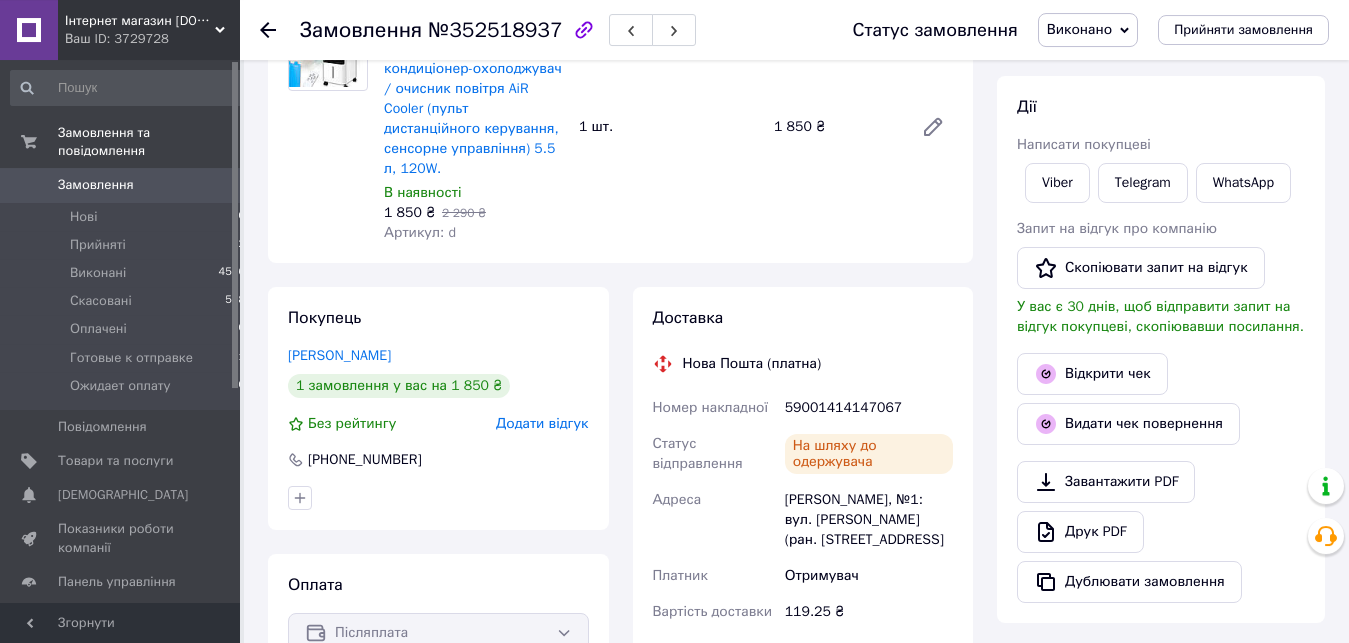 scroll, scrollTop: 214, scrollLeft: 0, axis: vertical 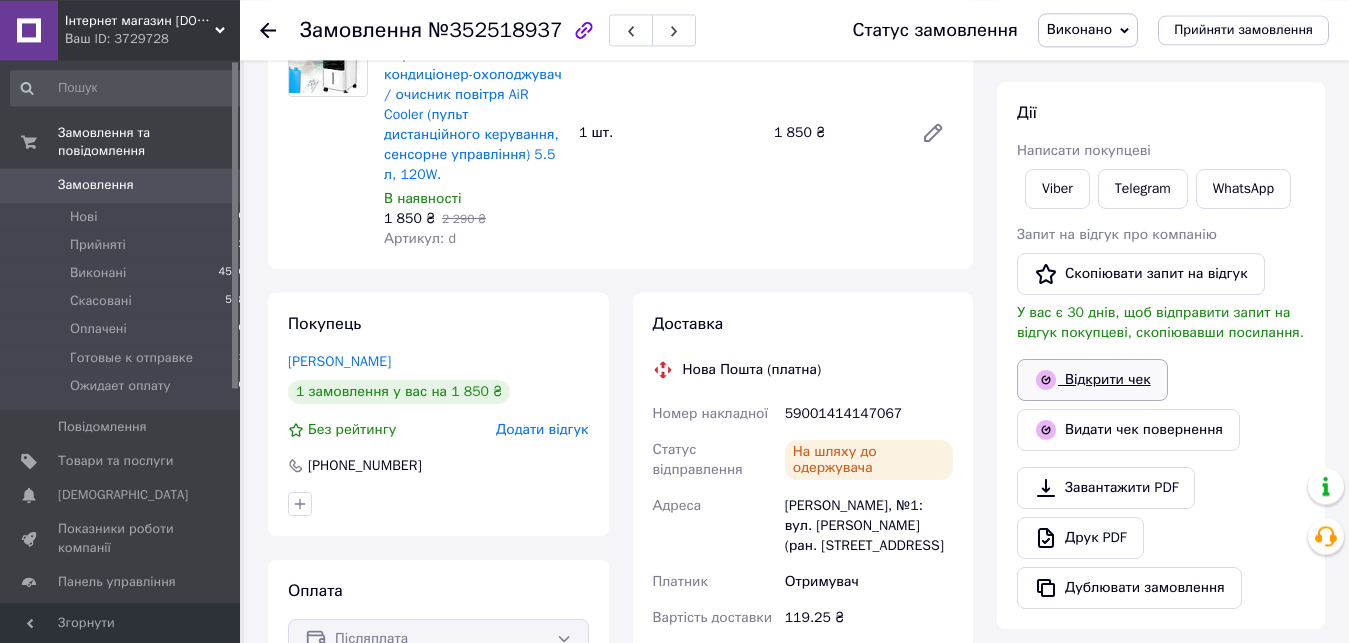 click on "Відкрити чек" at bounding box center [1092, 380] 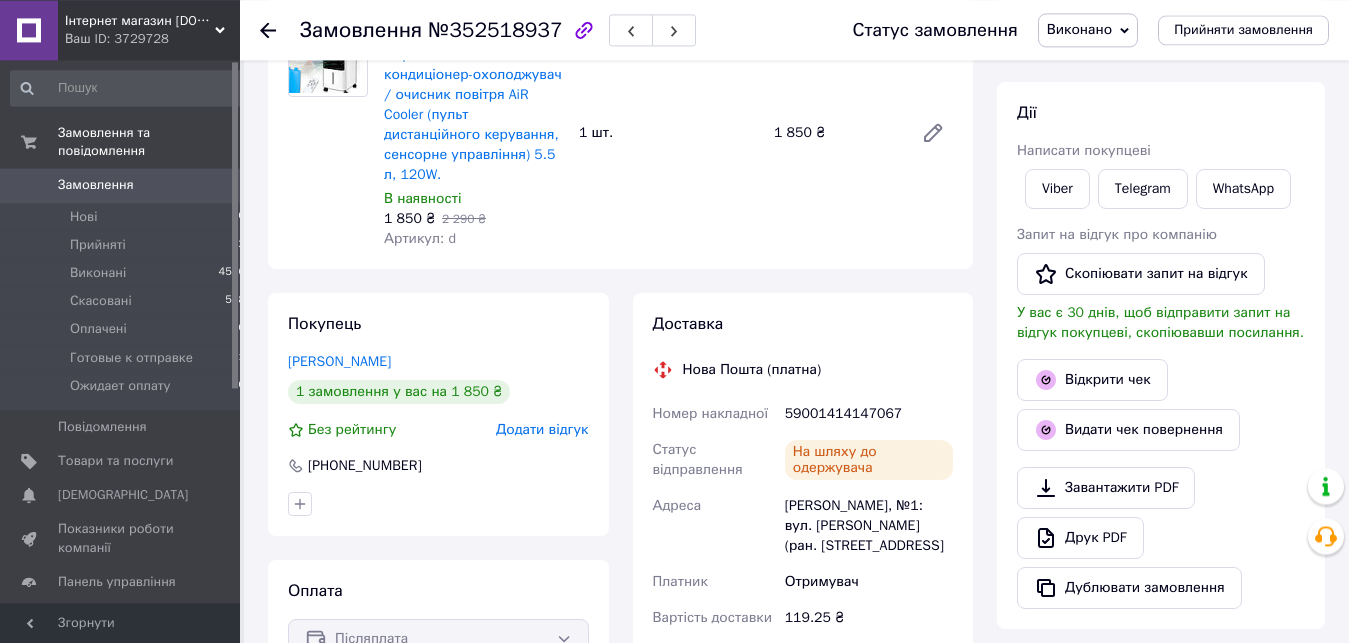 click at bounding box center (268, 30) 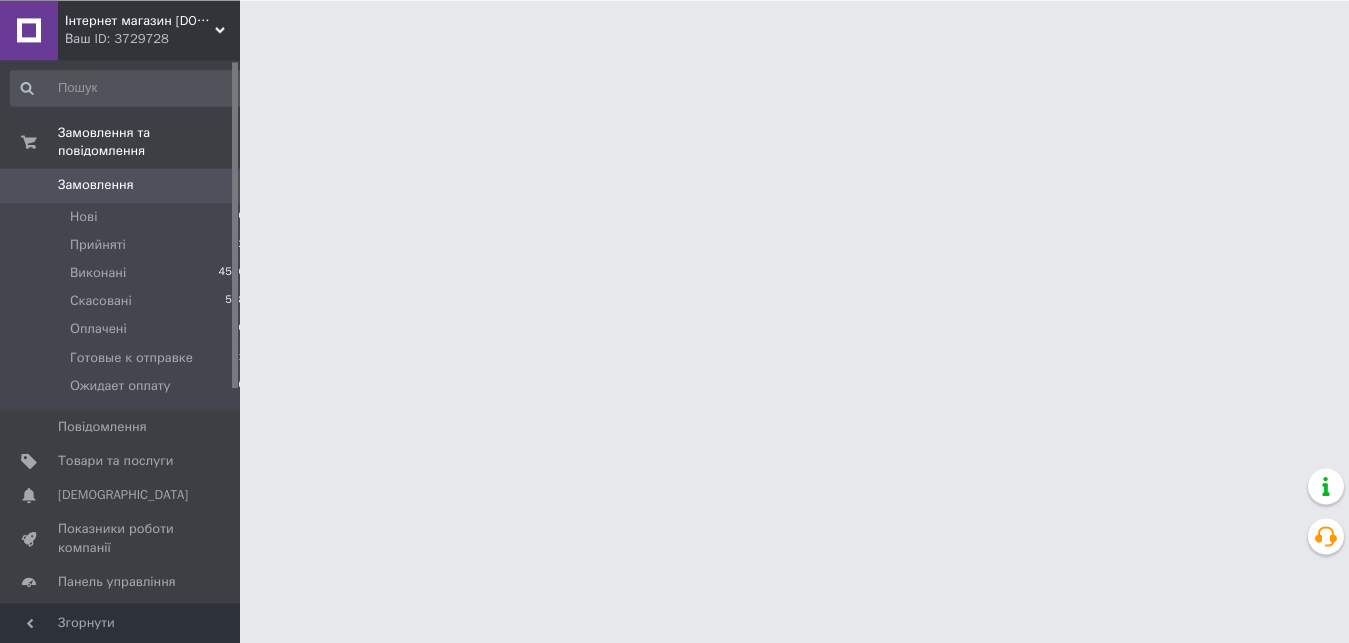 scroll, scrollTop: 0, scrollLeft: 0, axis: both 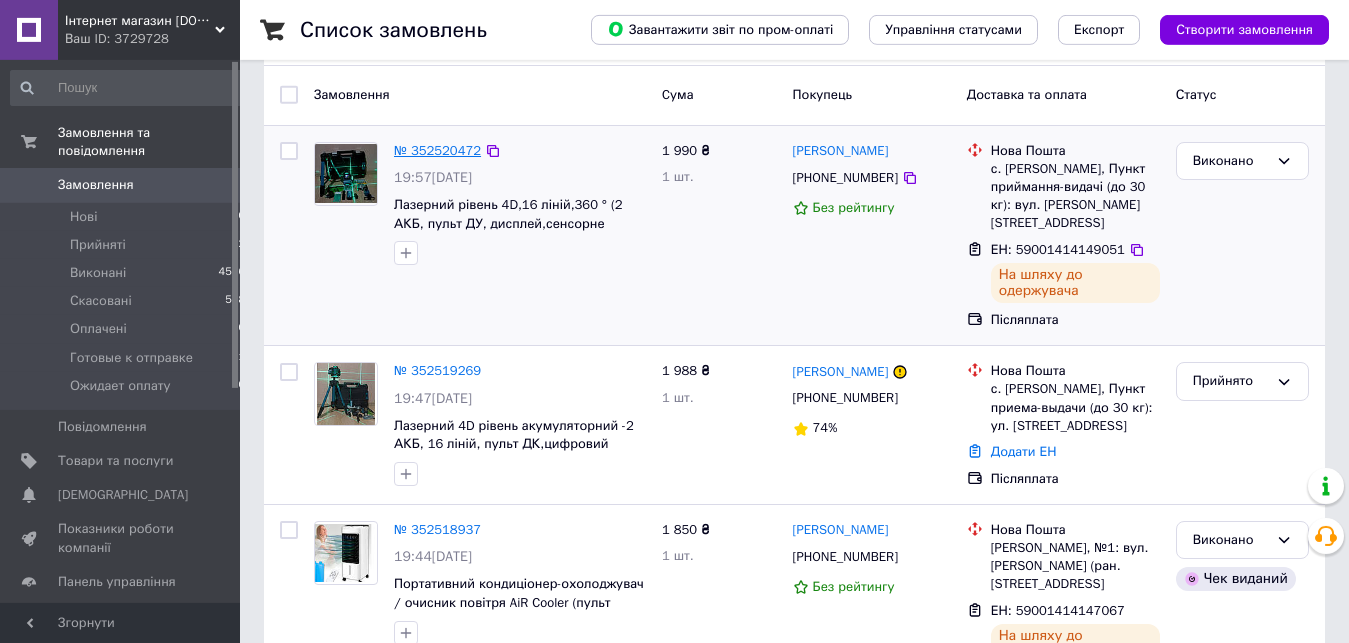 click on "№ 352520472" at bounding box center (437, 150) 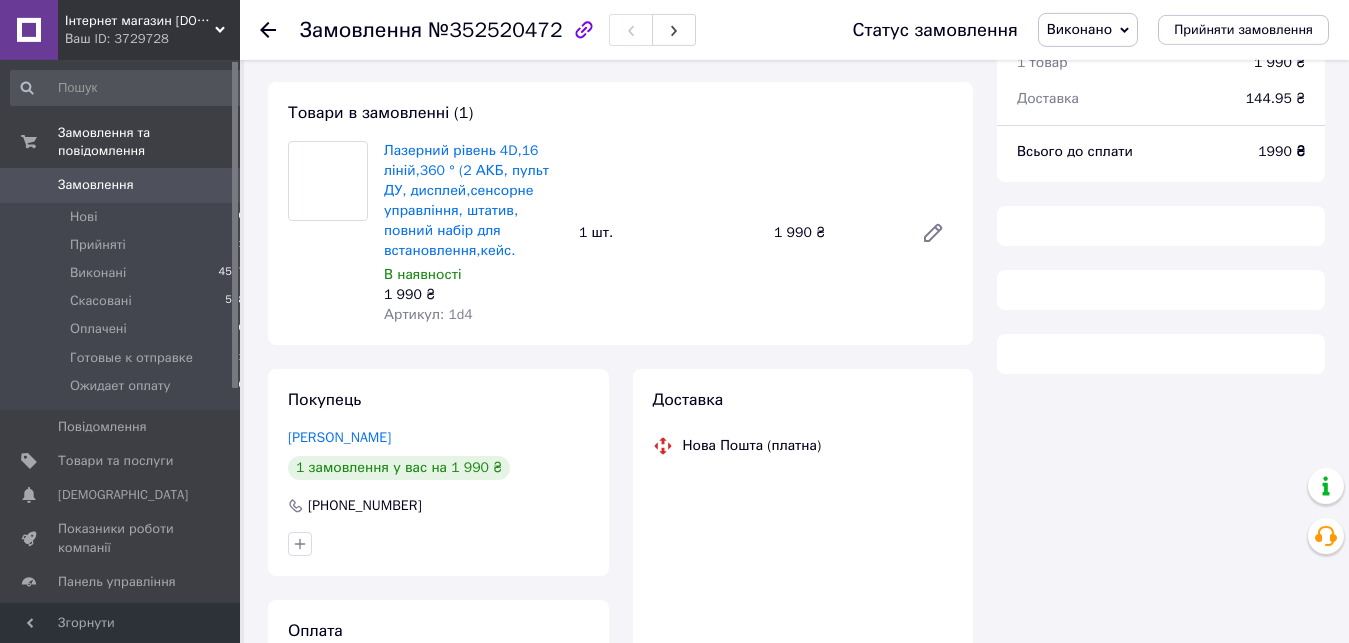 scroll, scrollTop: 90, scrollLeft: 0, axis: vertical 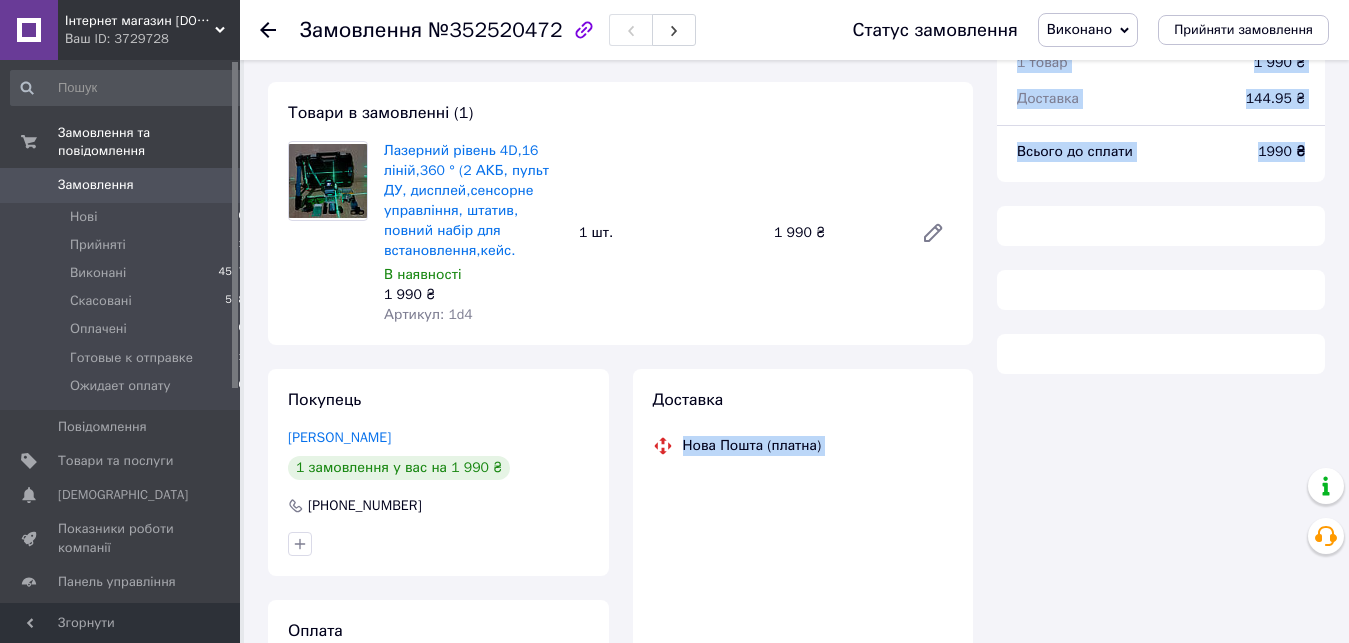 drag, startPoint x: 1275, startPoint y: 275, endPoint x: 1365, endPoint y: 175, distance: 134.53624 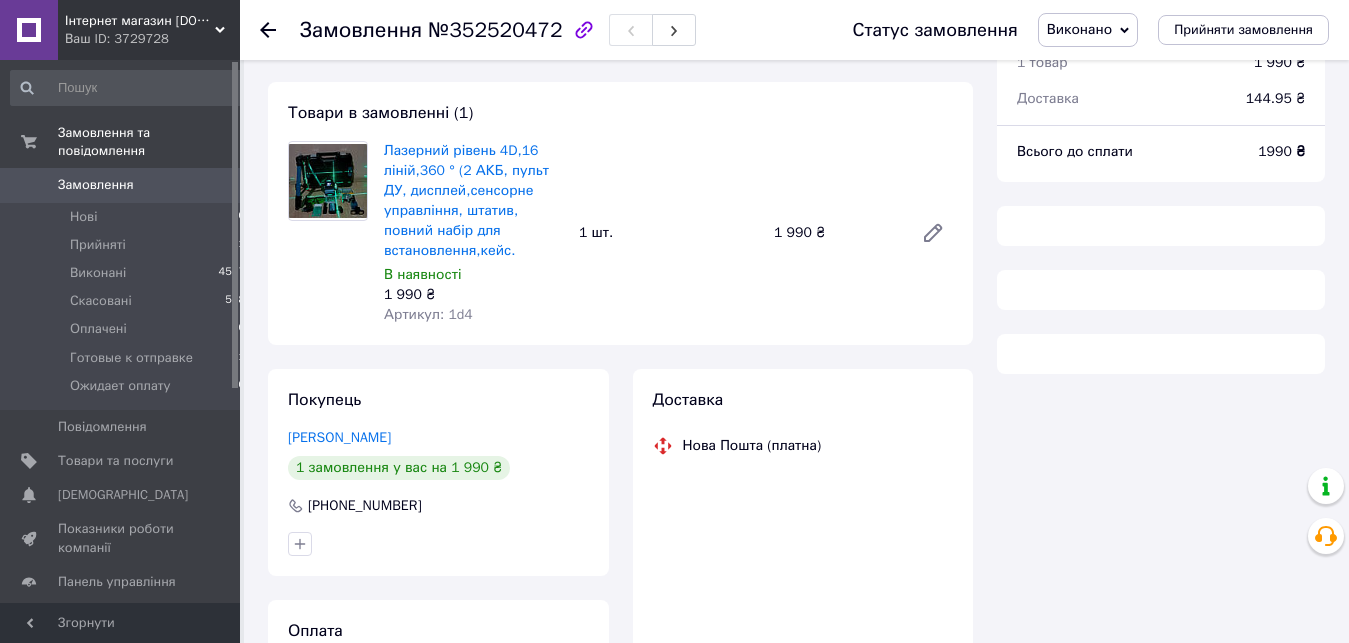 click on "Всього 1 товар 1 990 ₴ Доставка 144.95 ₴ Всього до сплати 1990 ₴" at bounding box center (1161, 388) 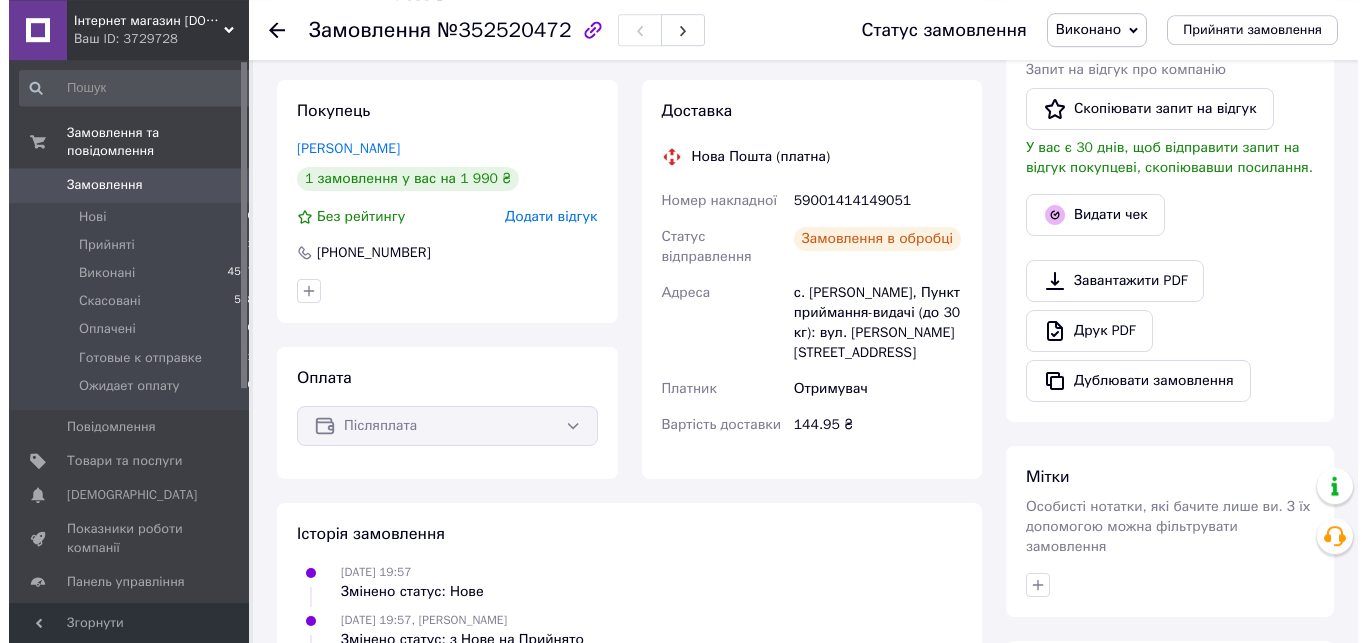 scroll, scrollTop: 420, scrollLeft: 0, axis: vertical 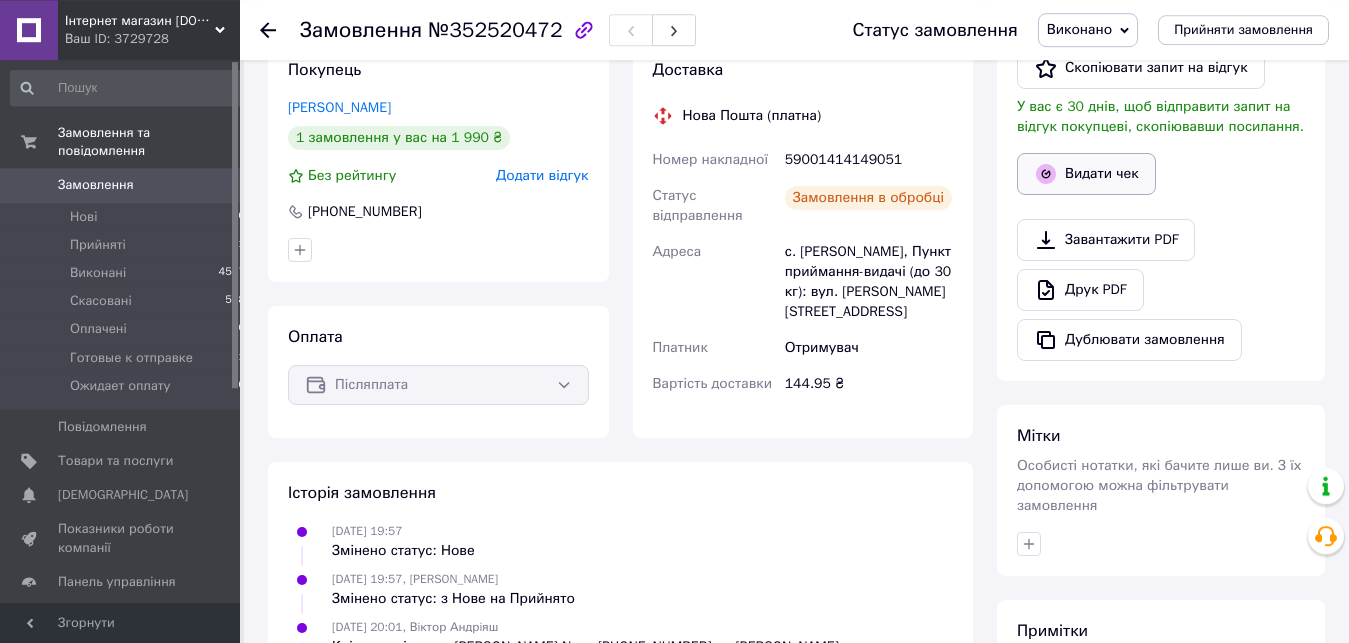 click on "Видати чек" at bounding box center [1086, 174] 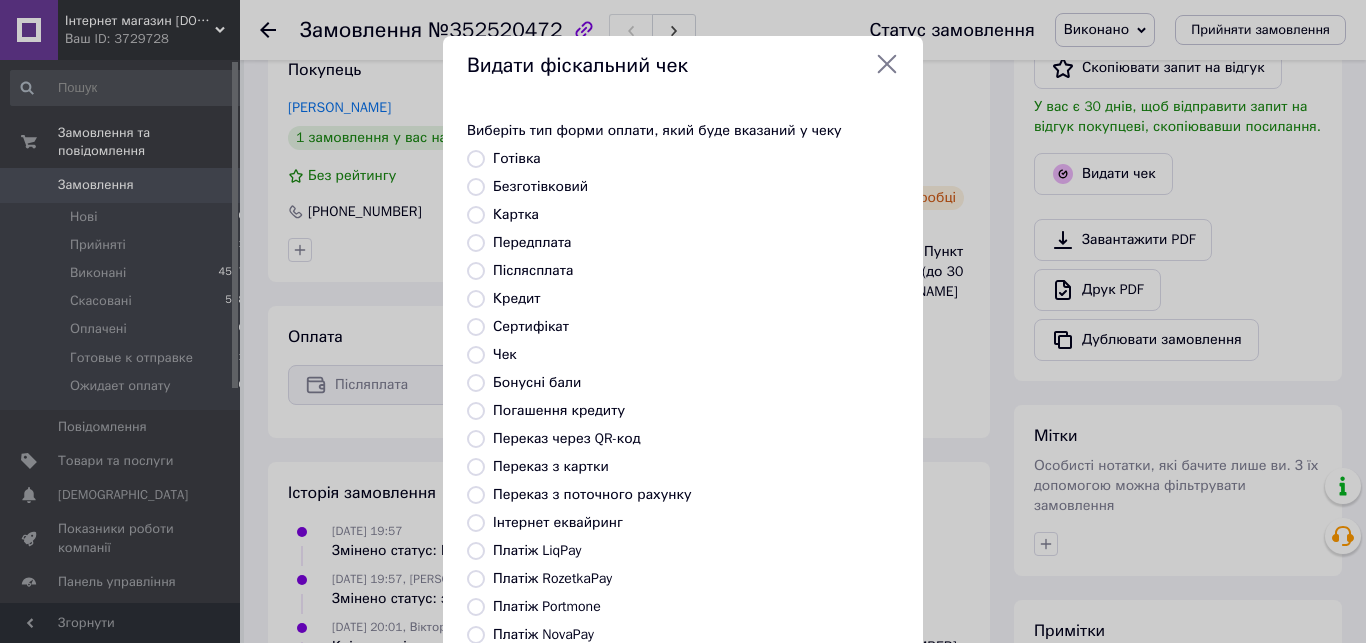 scroll, scrollTop: 216, scrollLeft: 0, axis: vertical 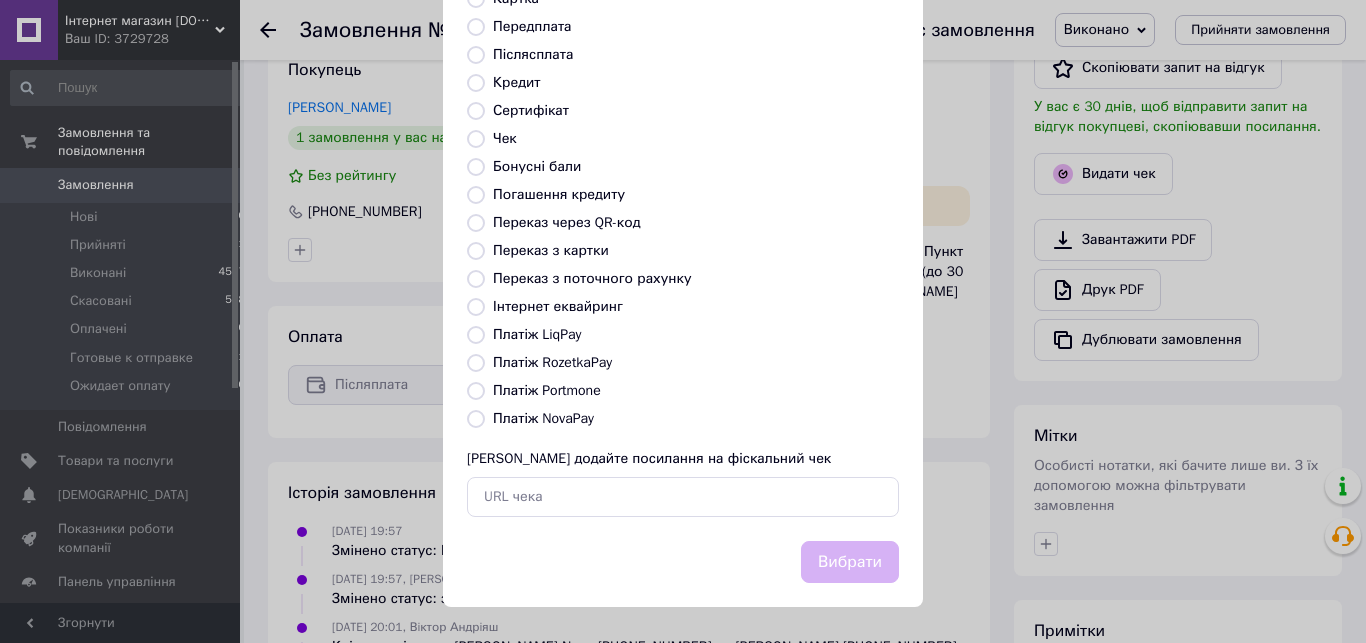 click on "Платіж NovaPay" at bounding box center (476, 419) 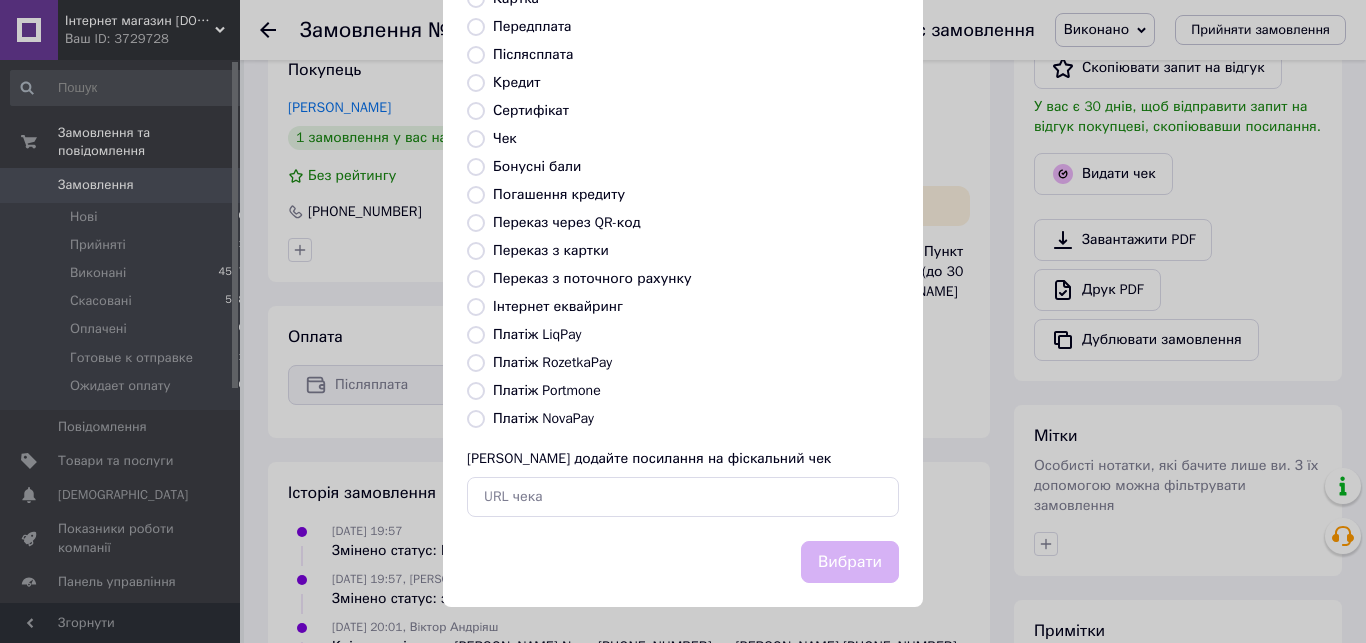 radio on "true" 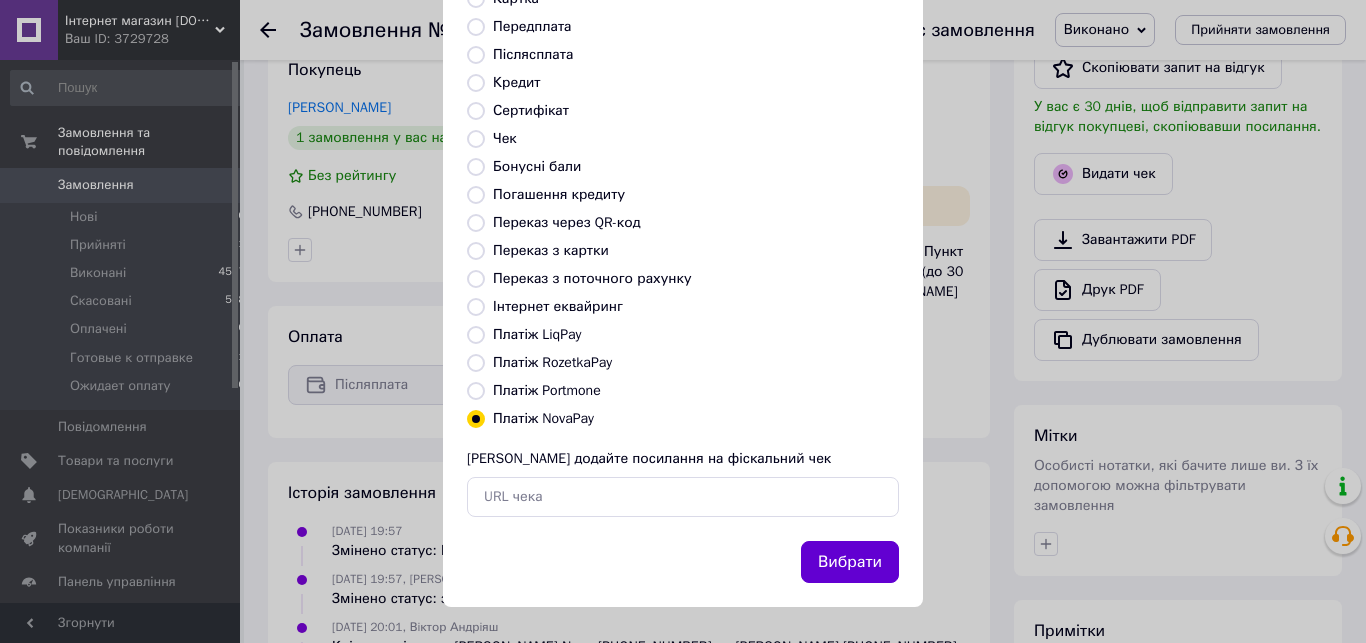 click on "Вибрати" at bounding box center [850, 562] 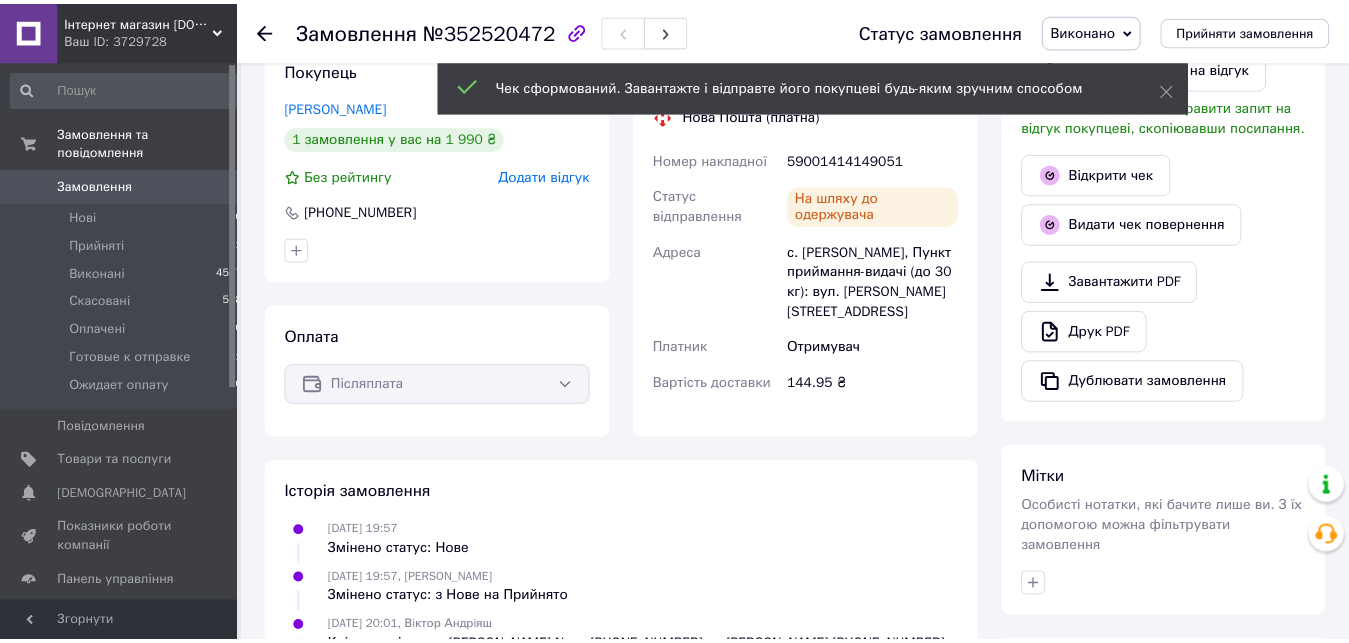 scroll, scrollTop: 440, scrollLeft: 0, axis: vertical 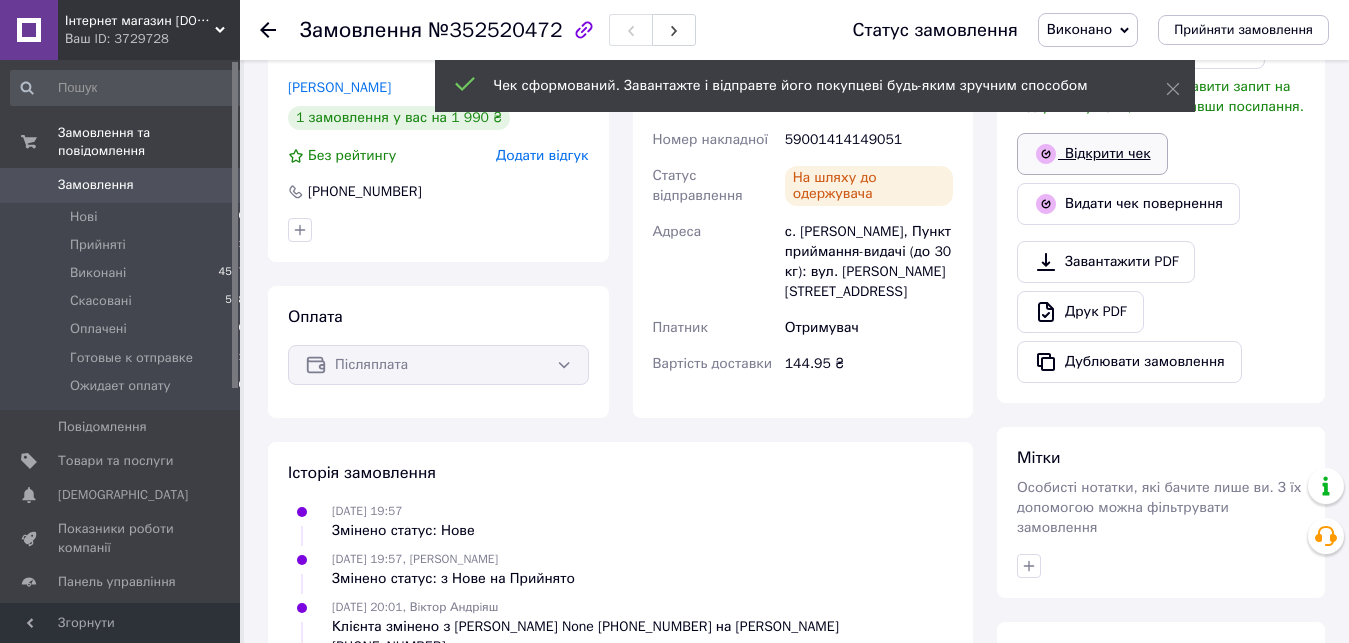 click on "Відкрити чек" at bounding box center (1092, 154) 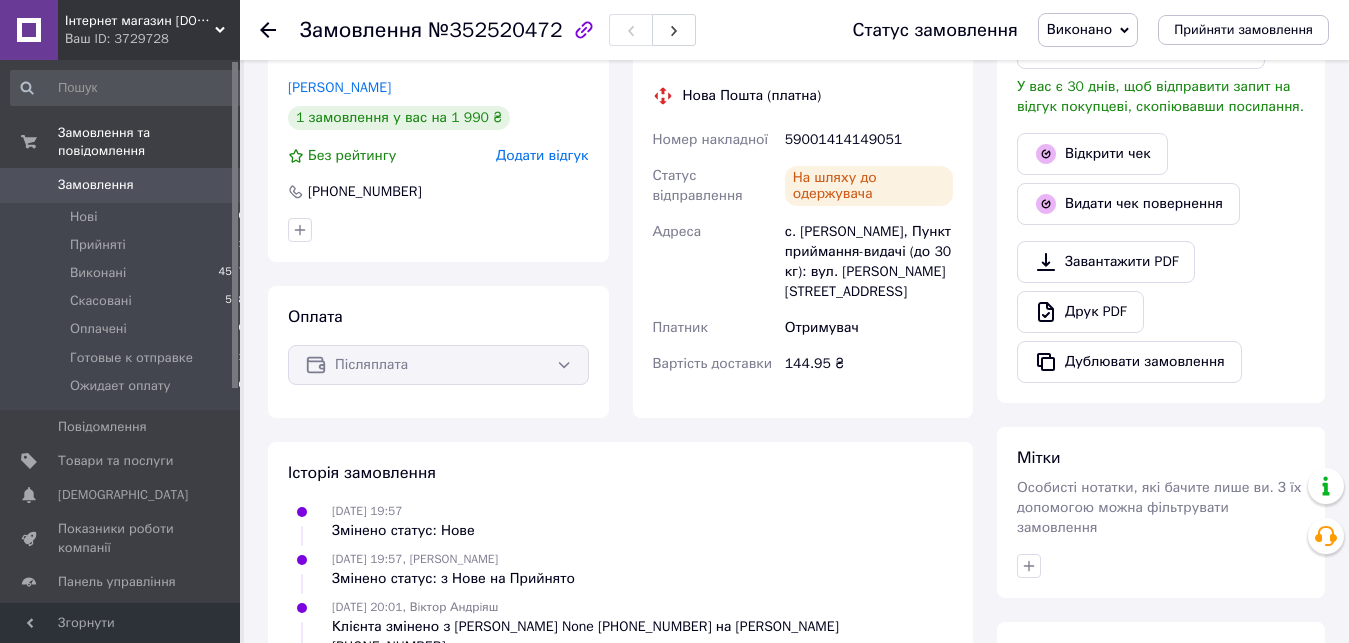 click 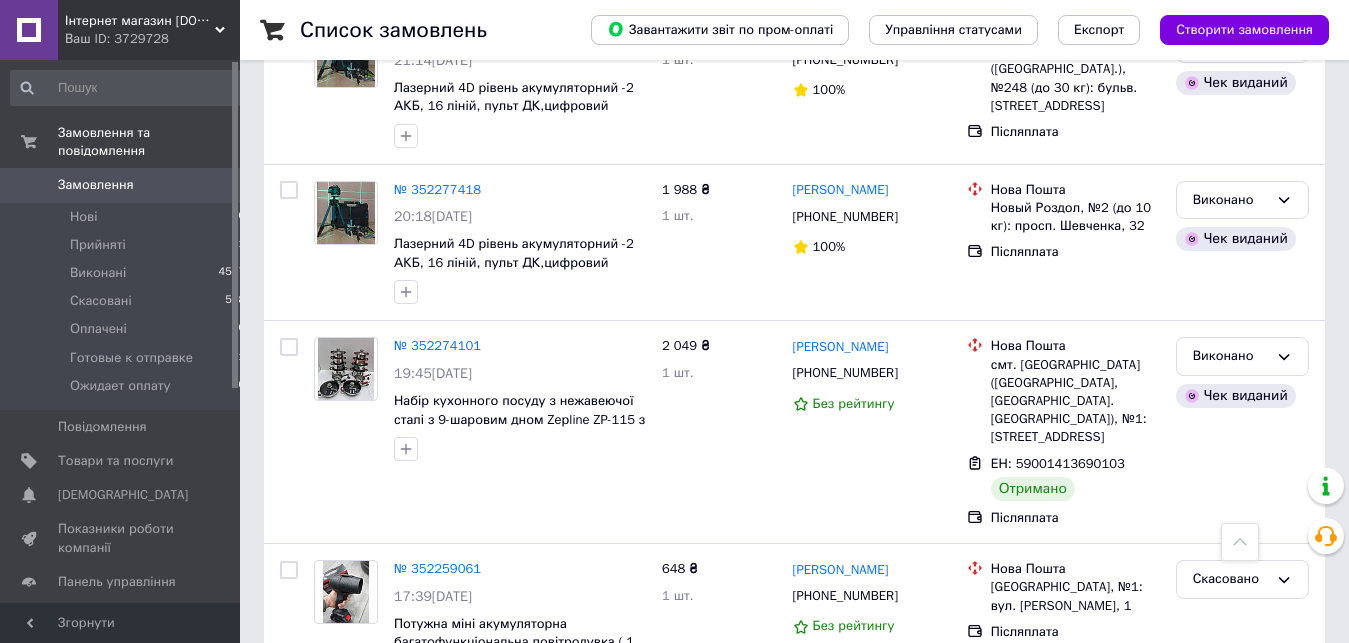 scroll, scrollTop: 2319, scrollLeft: 0, axis: vertical 